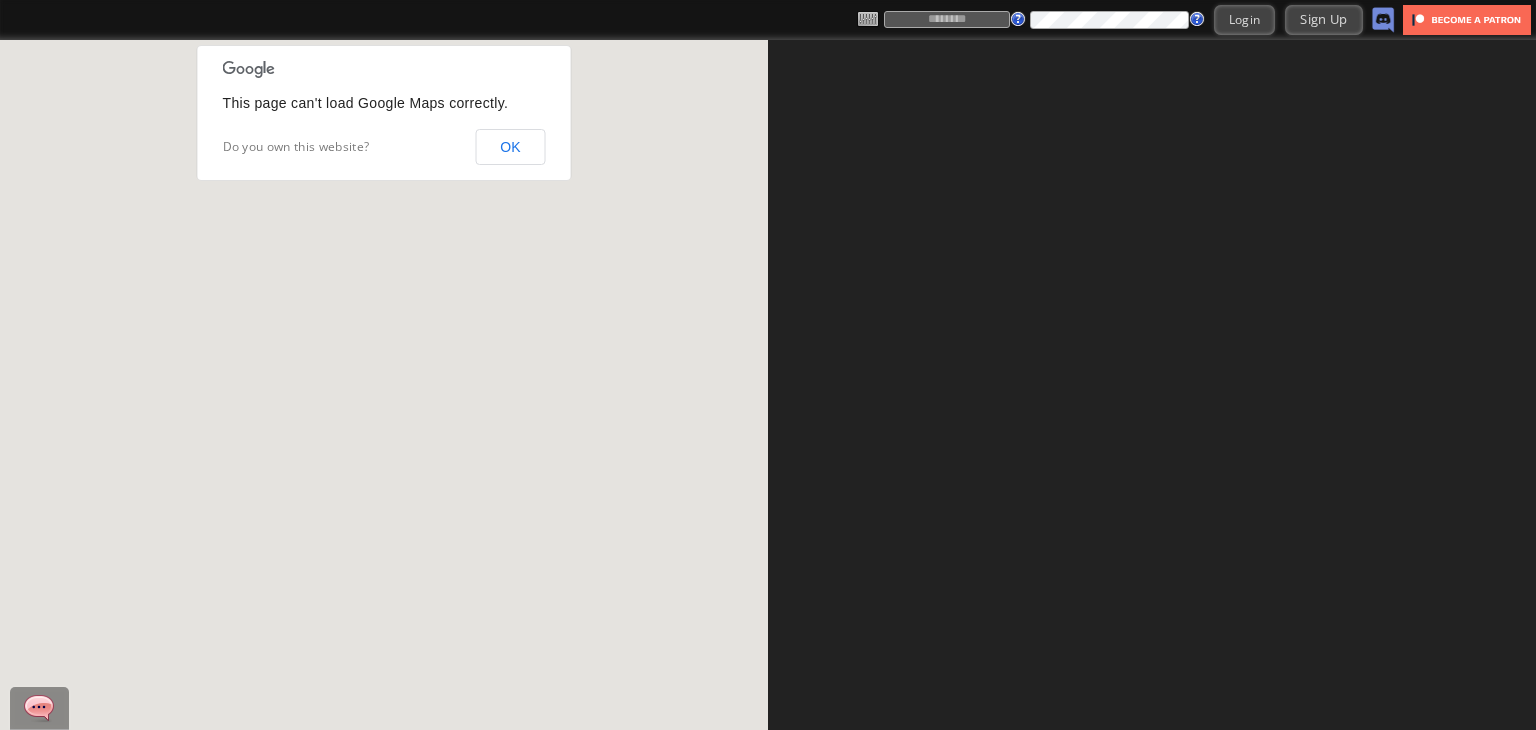 scroll, scrollTop: 0, scrollLeft: 0, axis: both 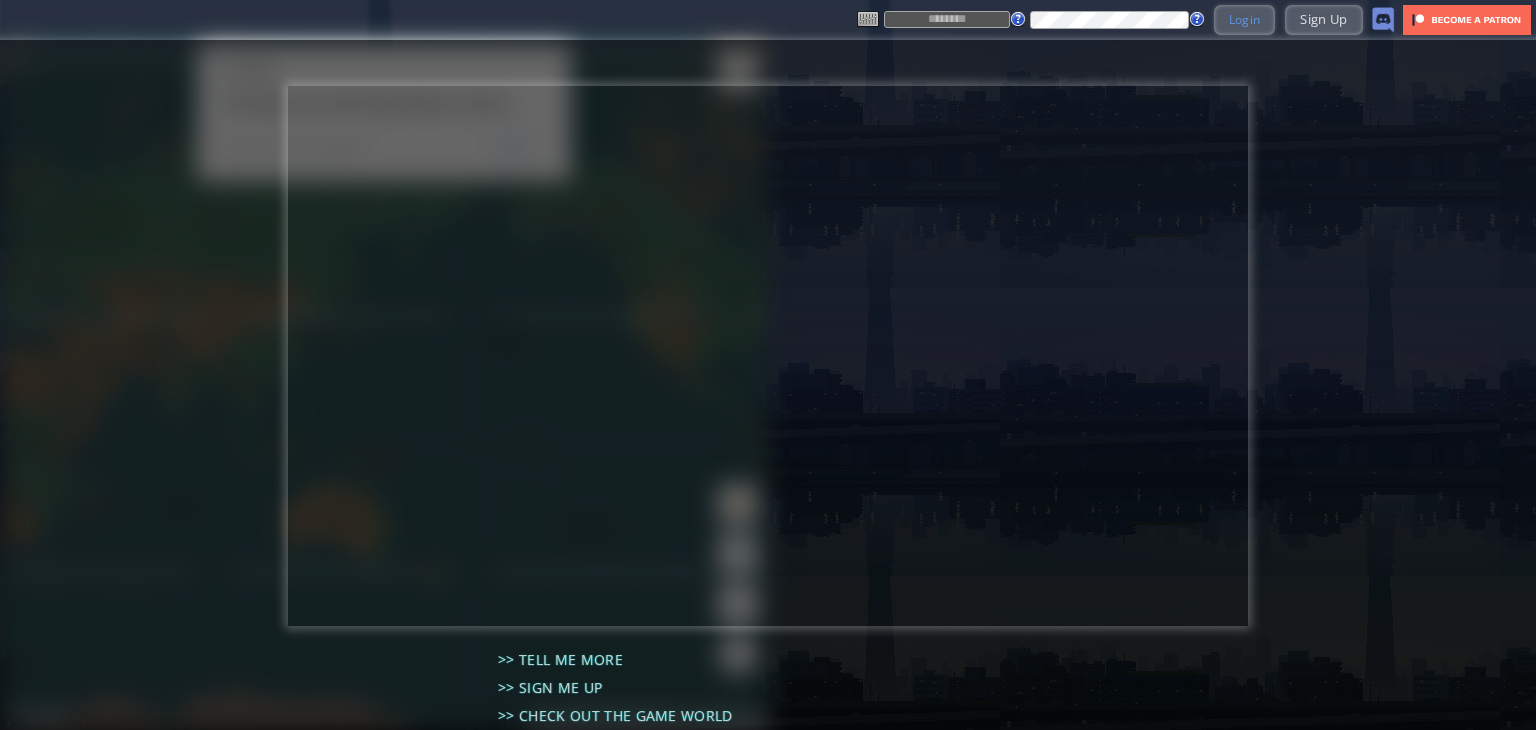 type on "**********" 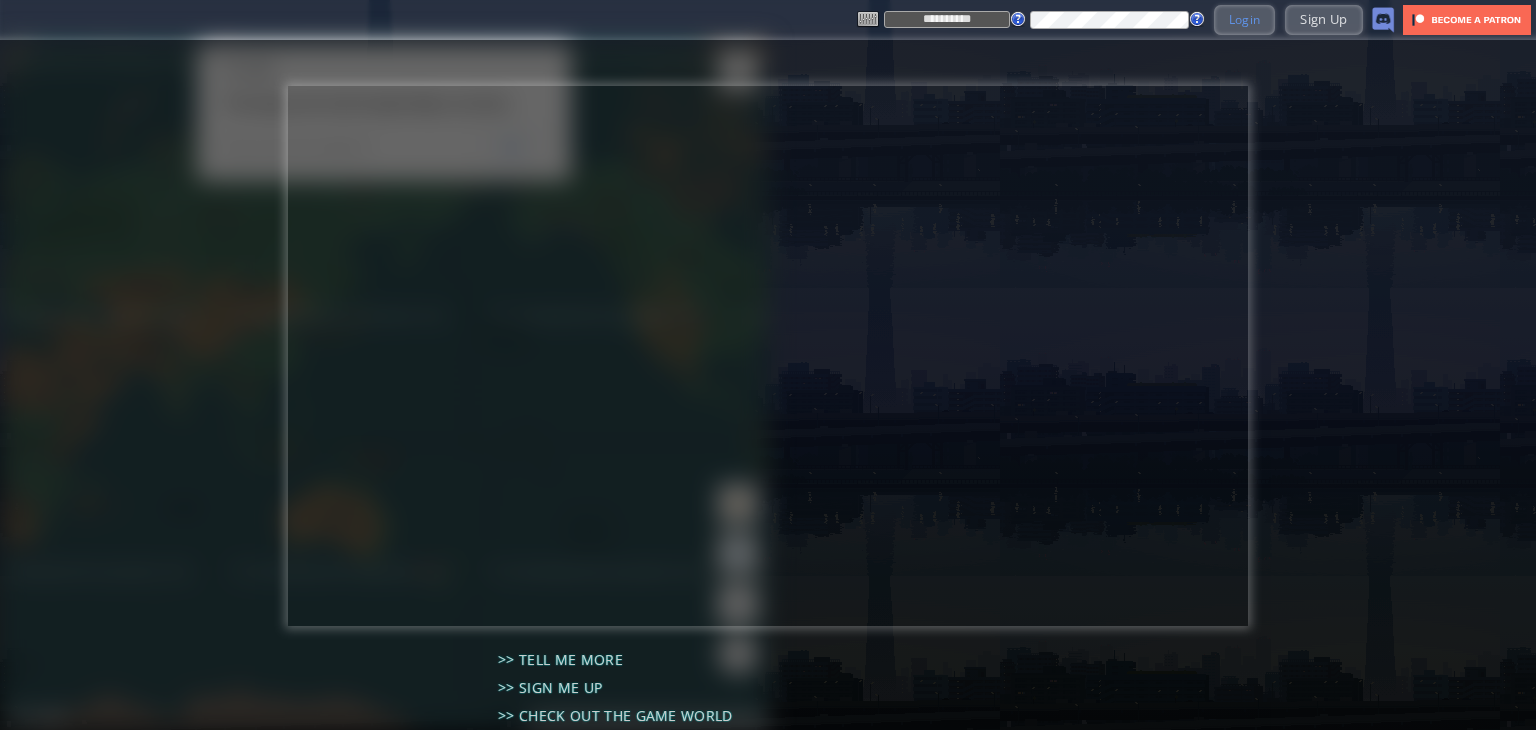 click on "[LOGIN]" at bounding box center (1245, 19) 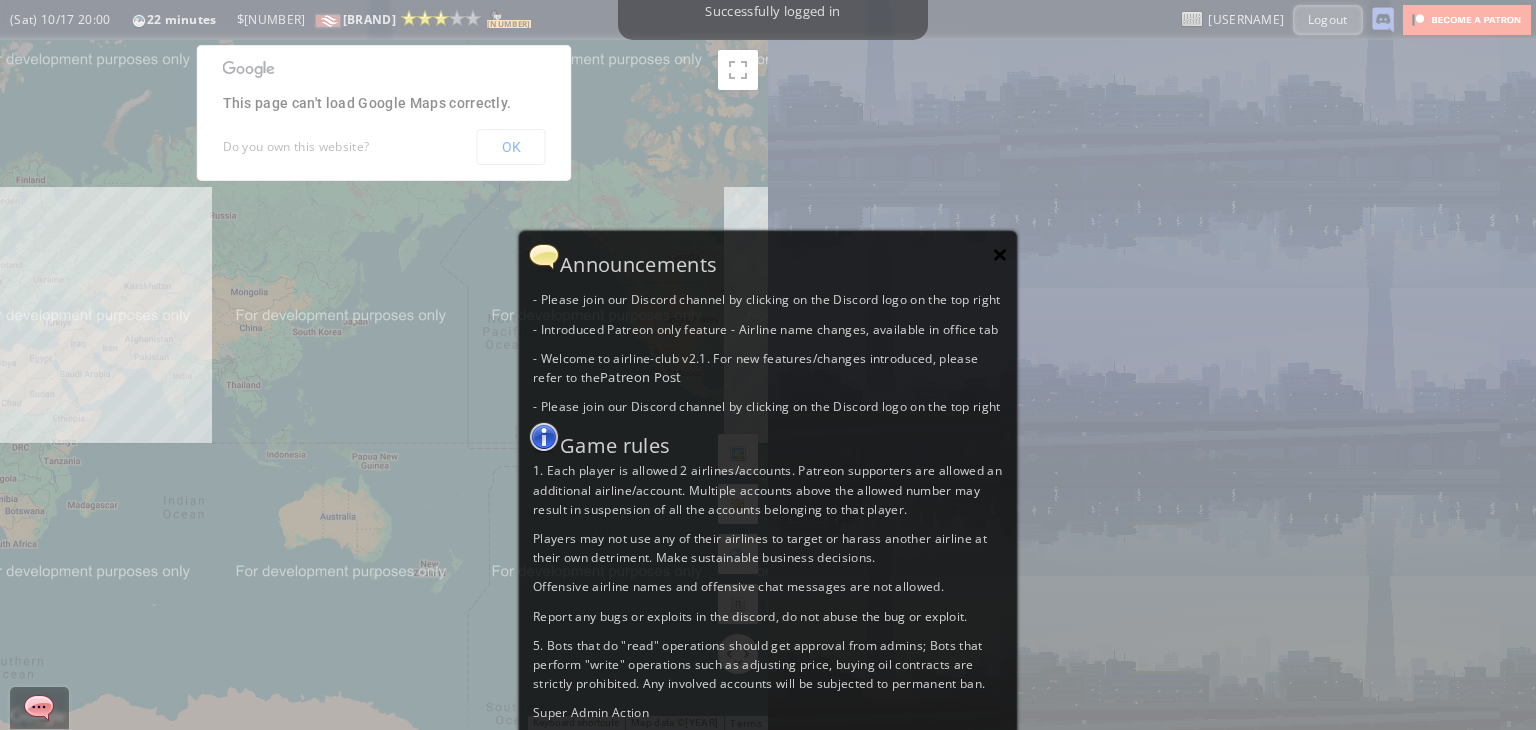 click on "×" at bounding box center (1000, 254) 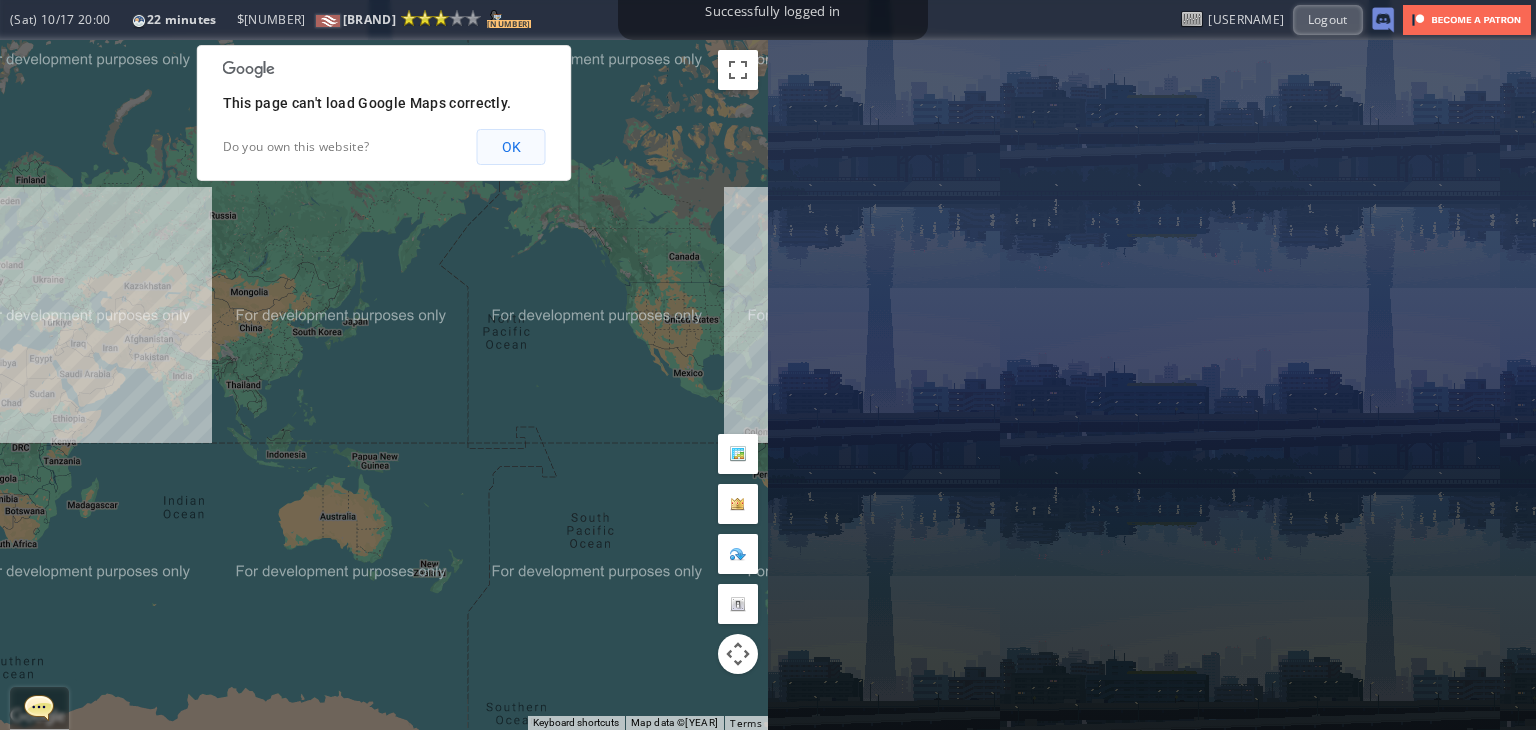 click on "OK" at bounding box center [511, 147] 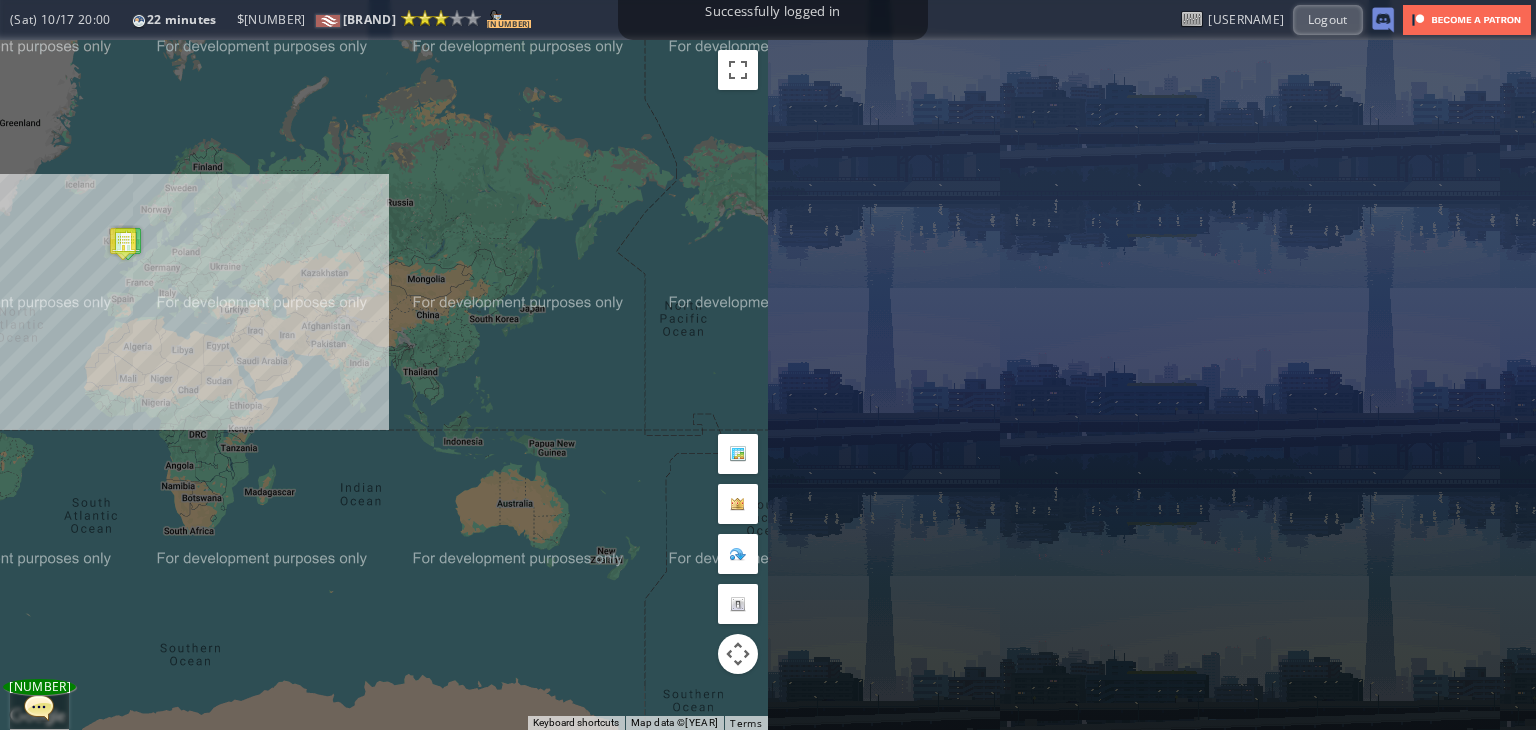 drag, startPoint x: 255, startPoint y: 337, endPoint x: 527, endPoint y: 322, distance: 272.4133 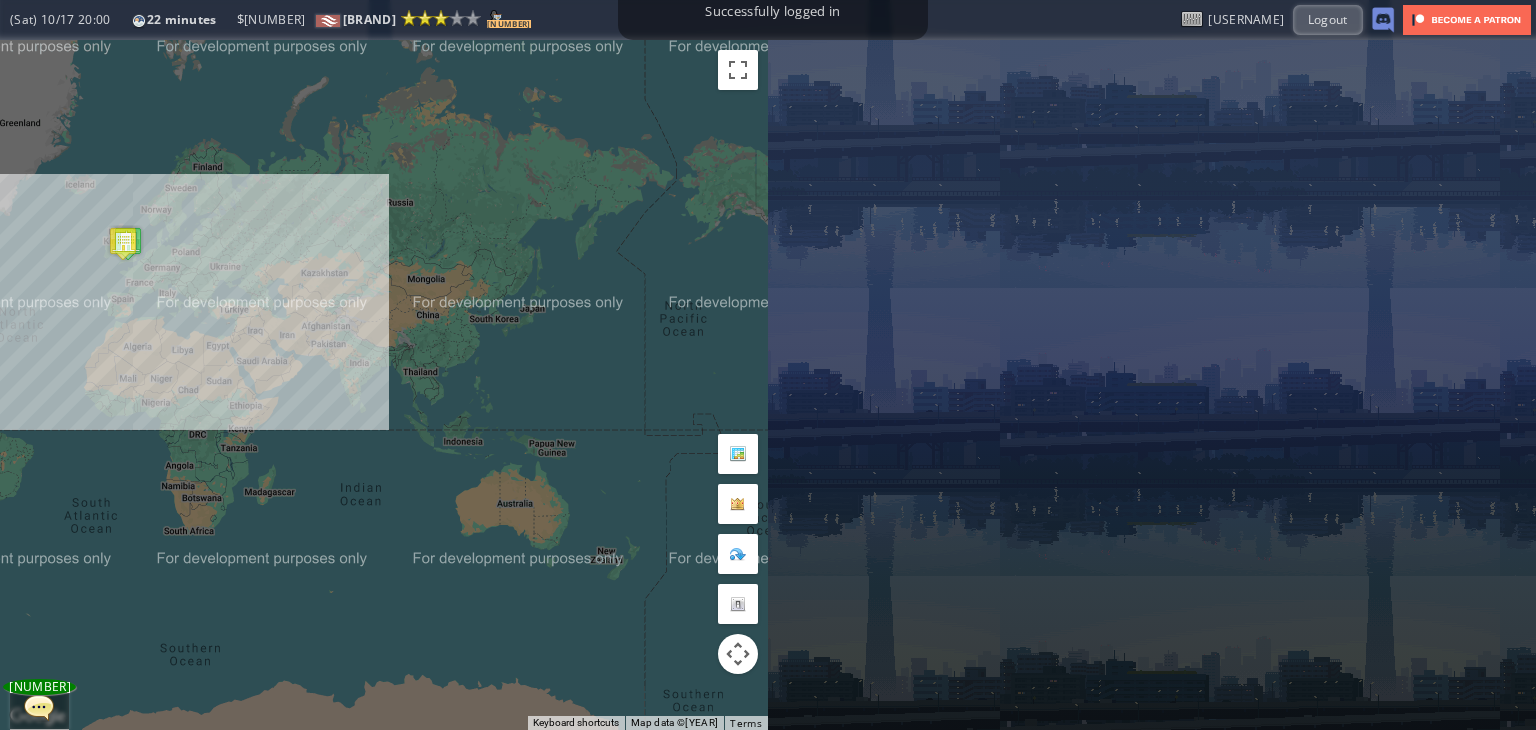 click on "To navigate, press the arrow keys." at bounding box center (384, 385) 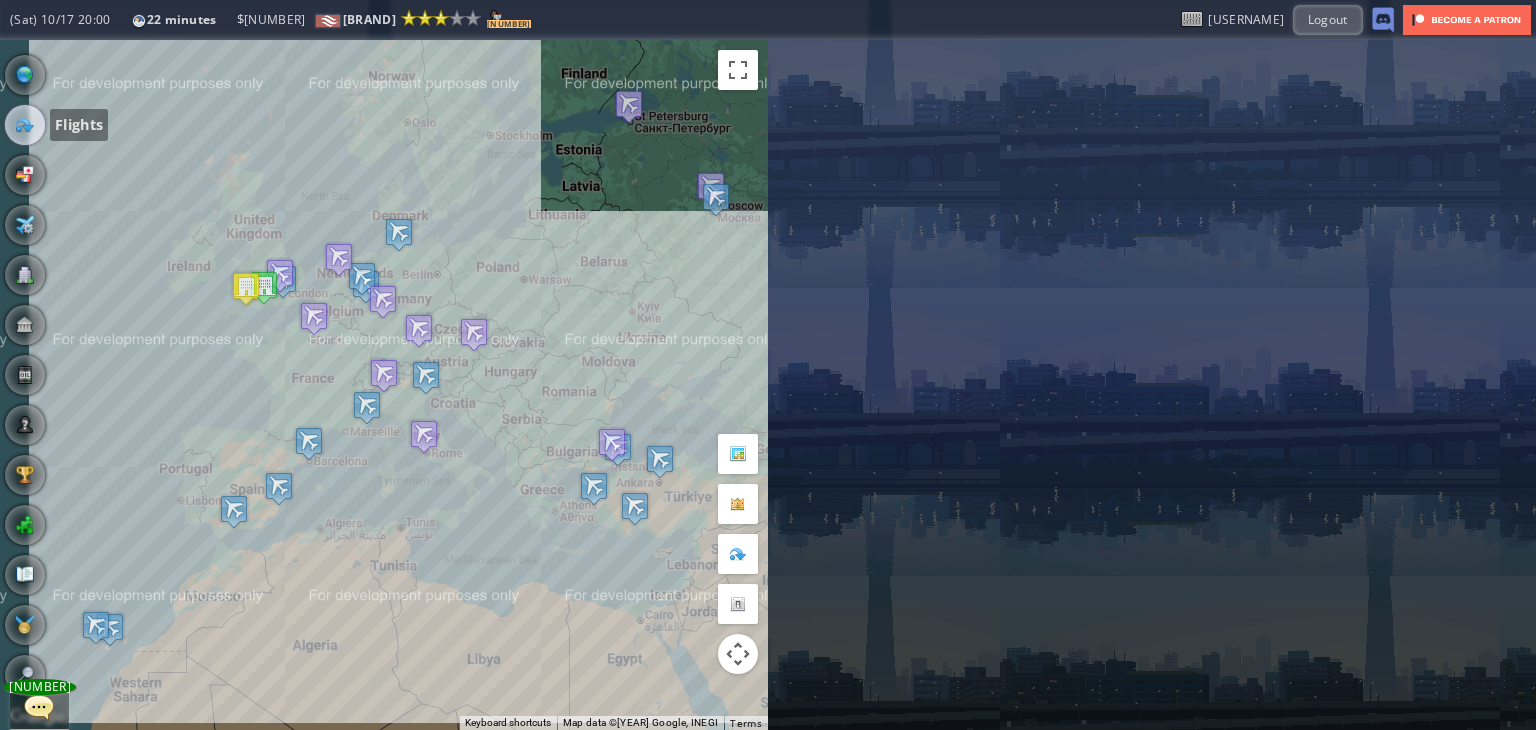 click at bounding box center [25, 125] 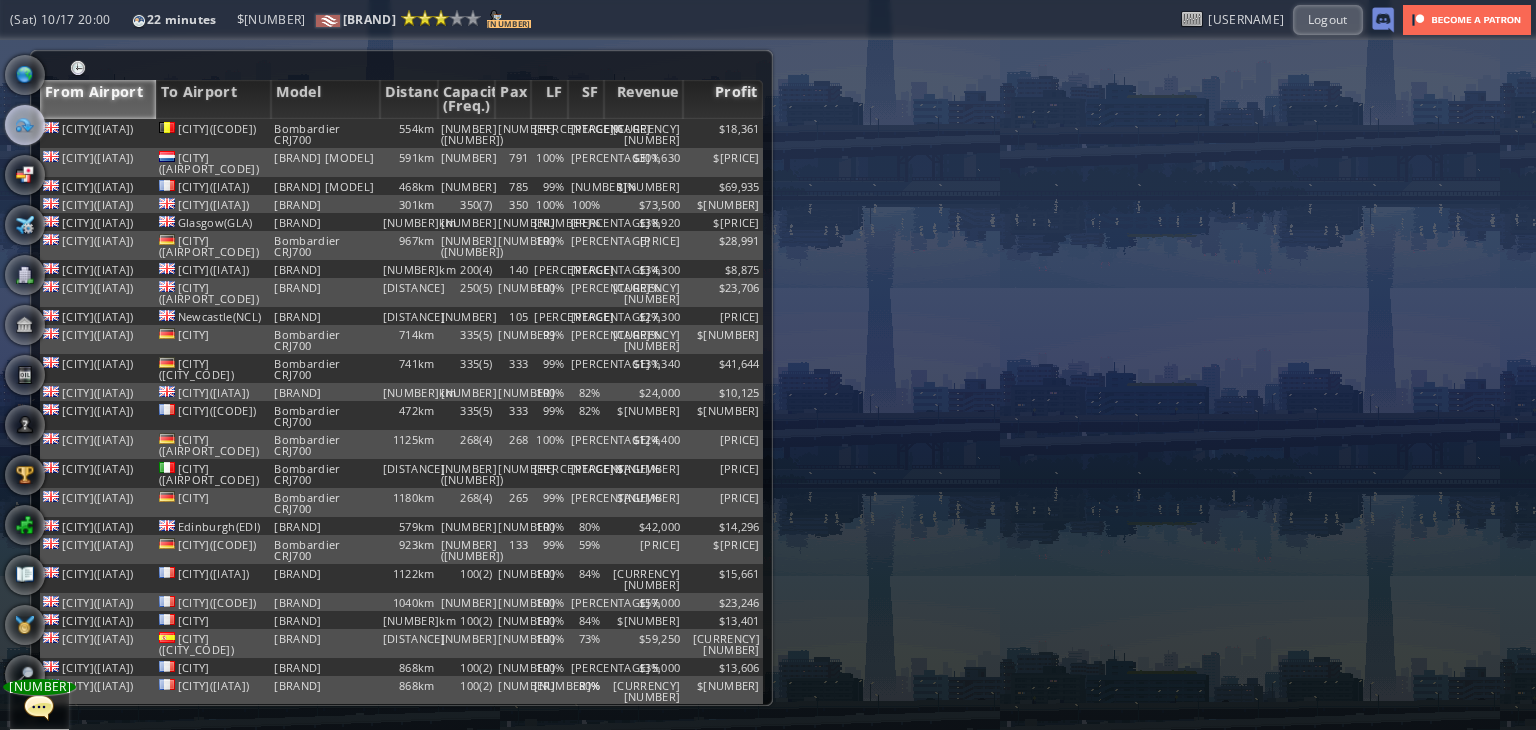 click on "Profit" at bounding box center [723, 99] 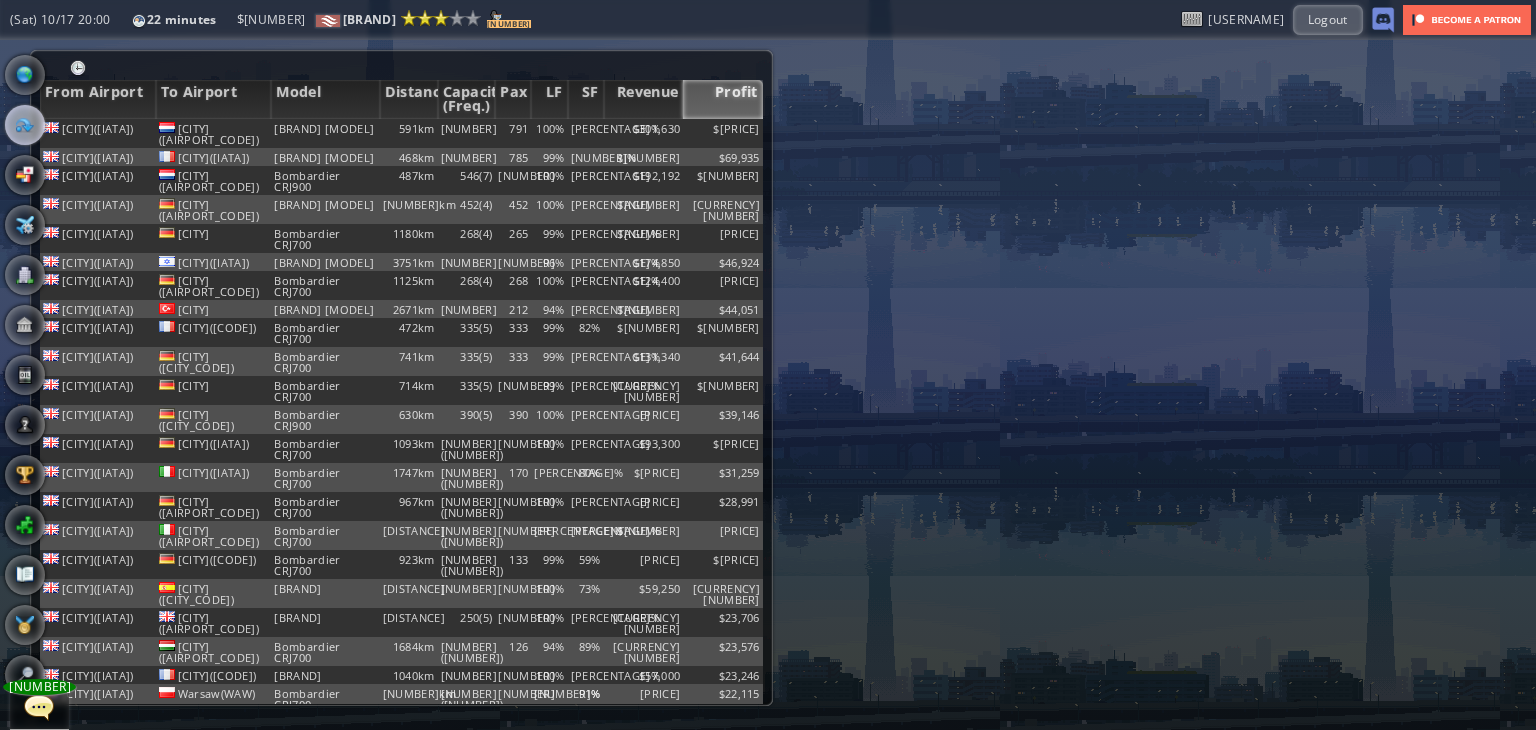 click on "Profit" at bounding box center [723, 99] 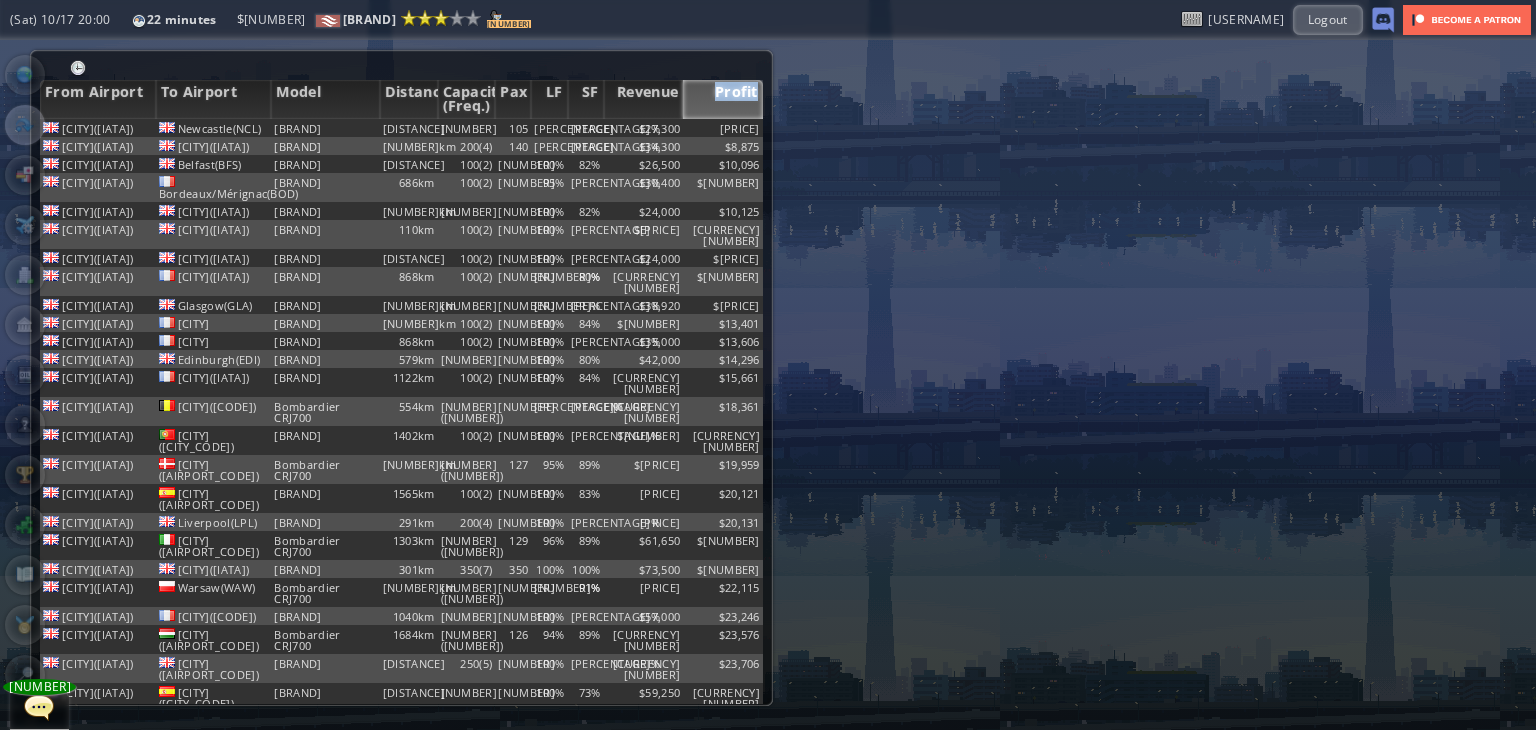click on "Profit" at bounding box center [723, 99] 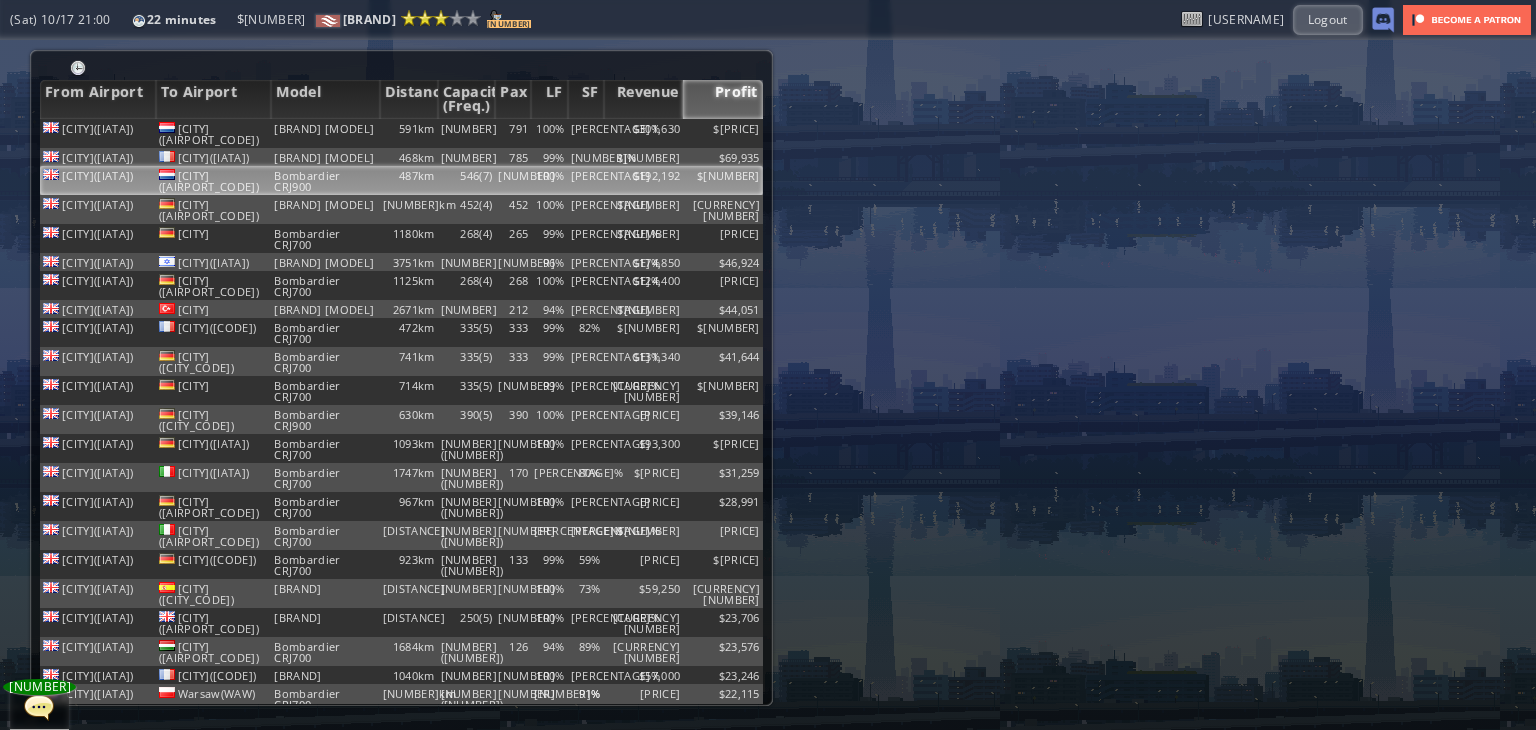 click on "$56,435" at bounding box center [723, 133] 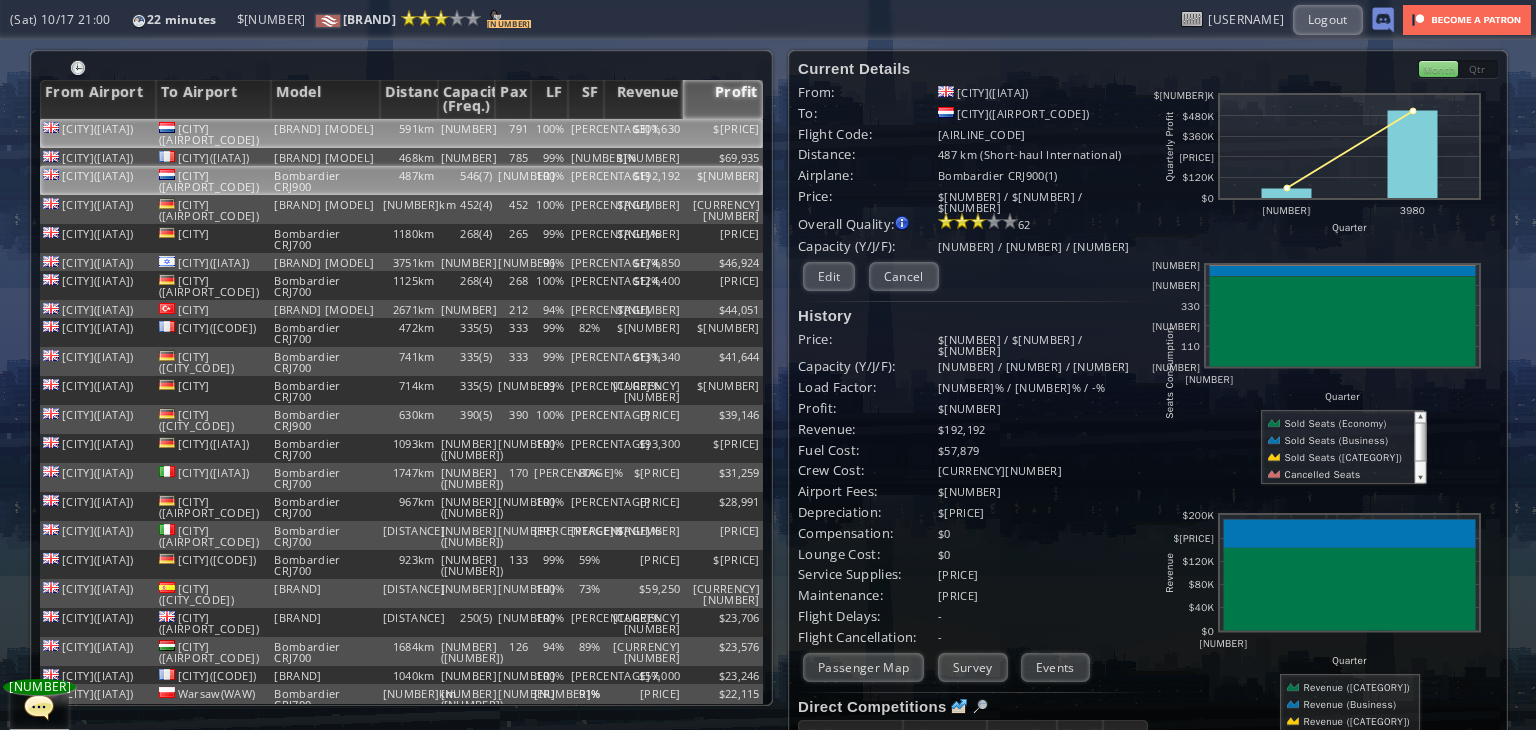 click on "$301,630" at bounding box center [644, 133] 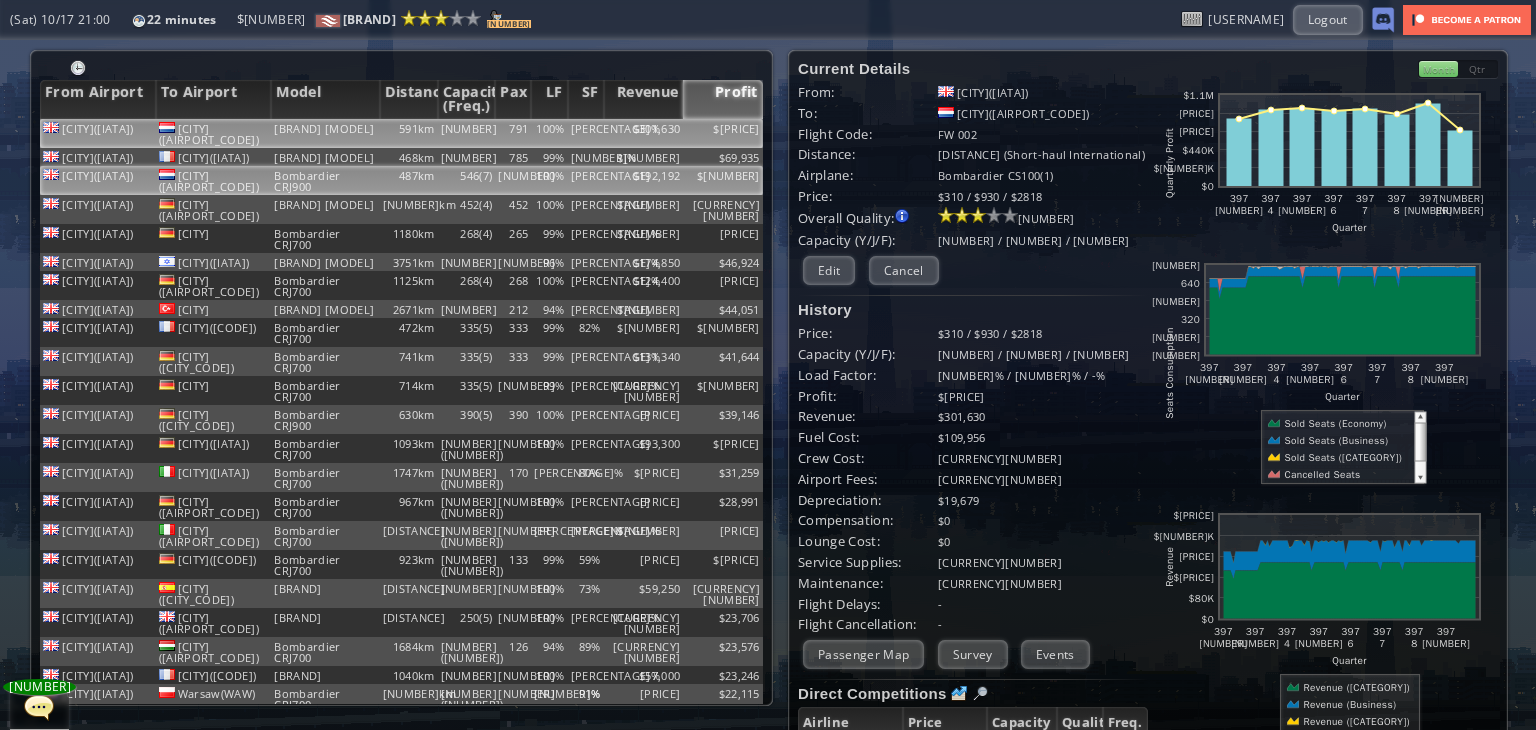 click on "[CURRENCY] [NUMBER]" at bounding box center [644, 133] 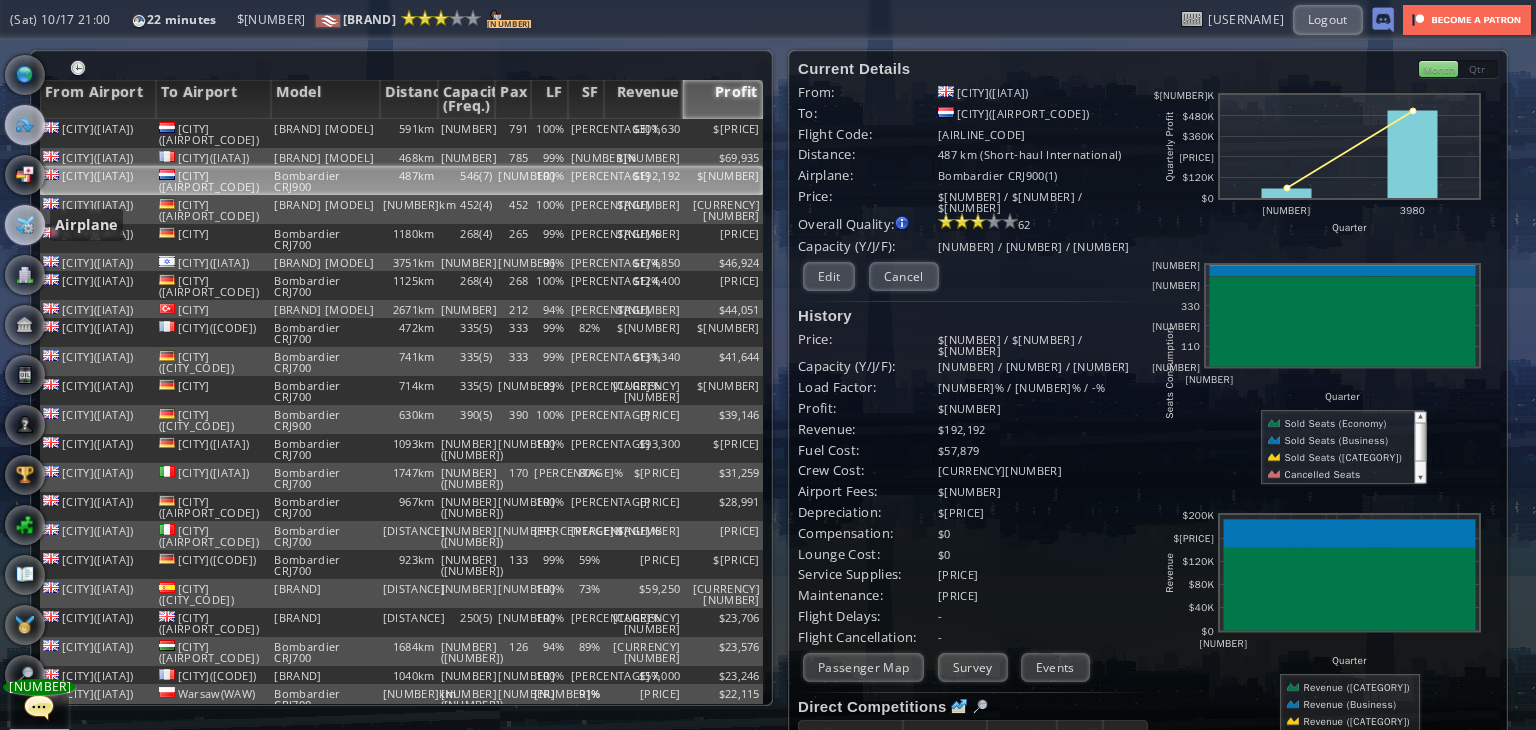 click at bounding box center [25, 225] 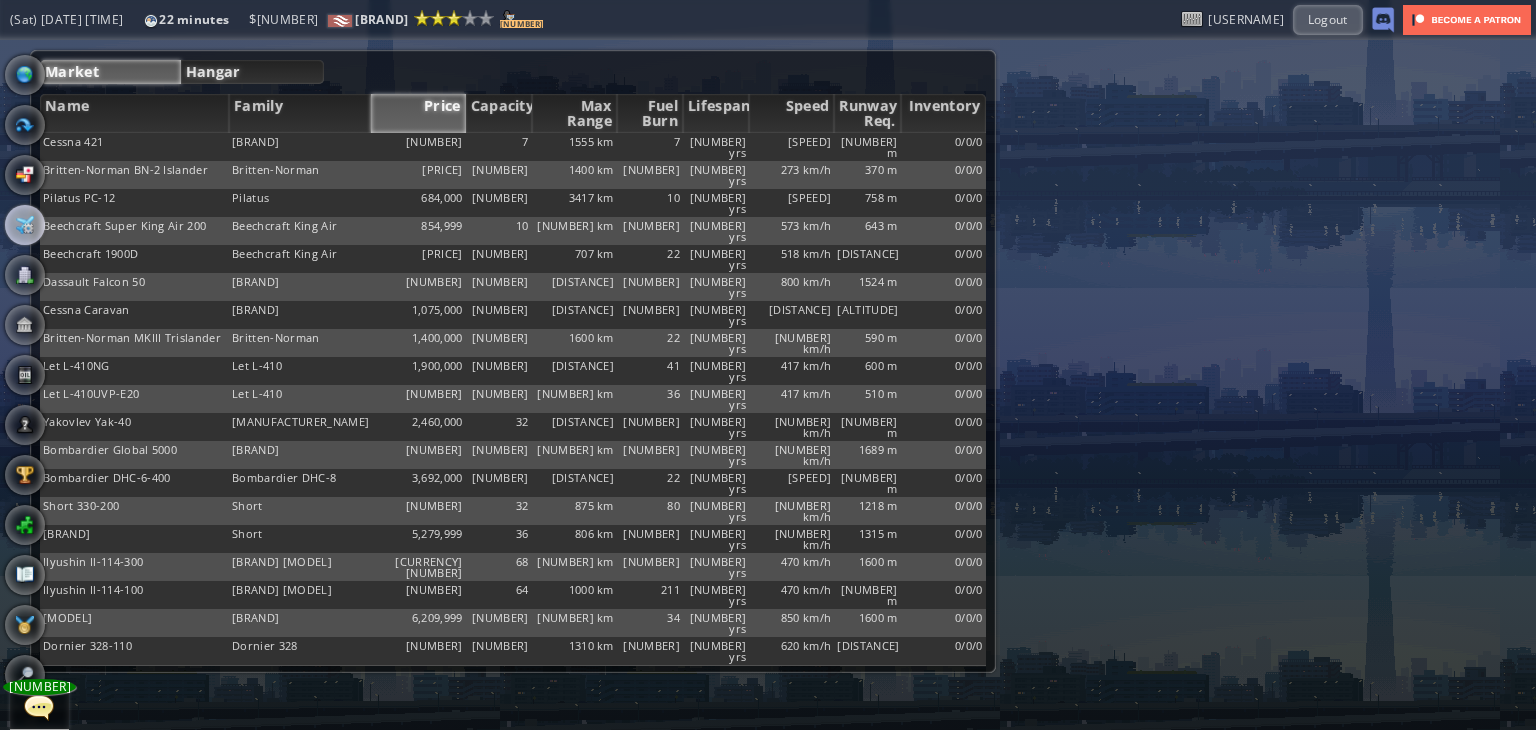 click on "[CONCEPT]" at bounding box center (252, 72) 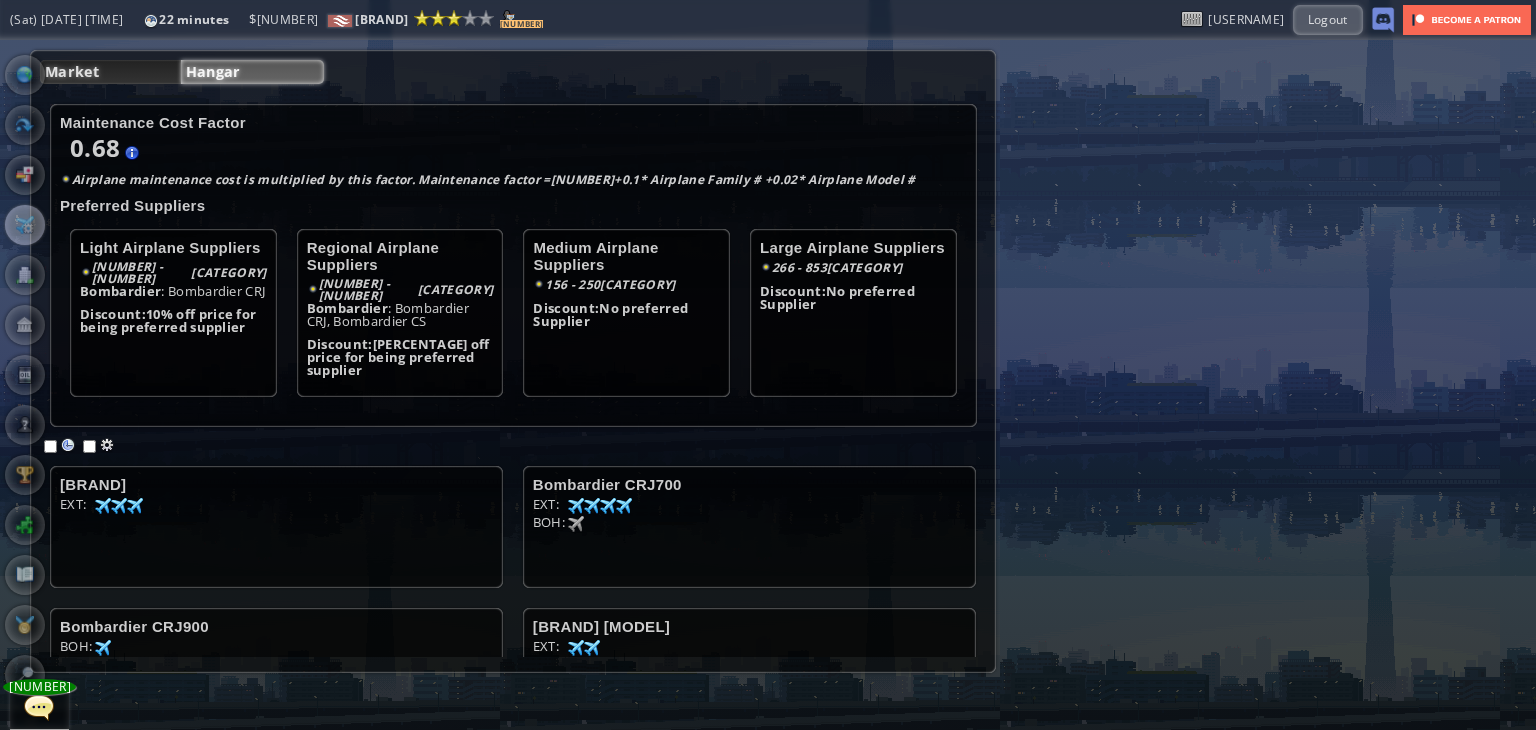 click on "Market" at bounding box center [110, 72] 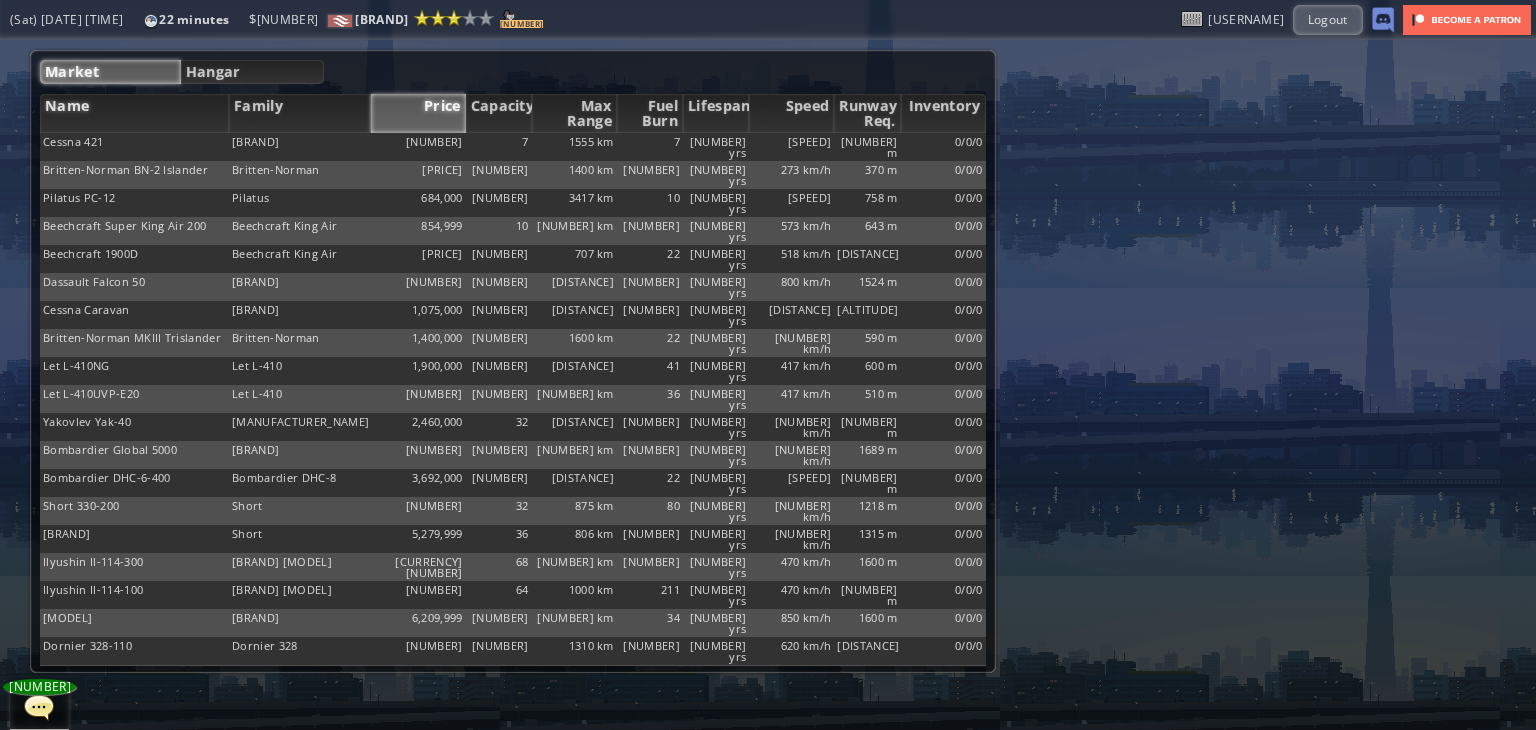 click on "Name" at bounding box center (134, 113) 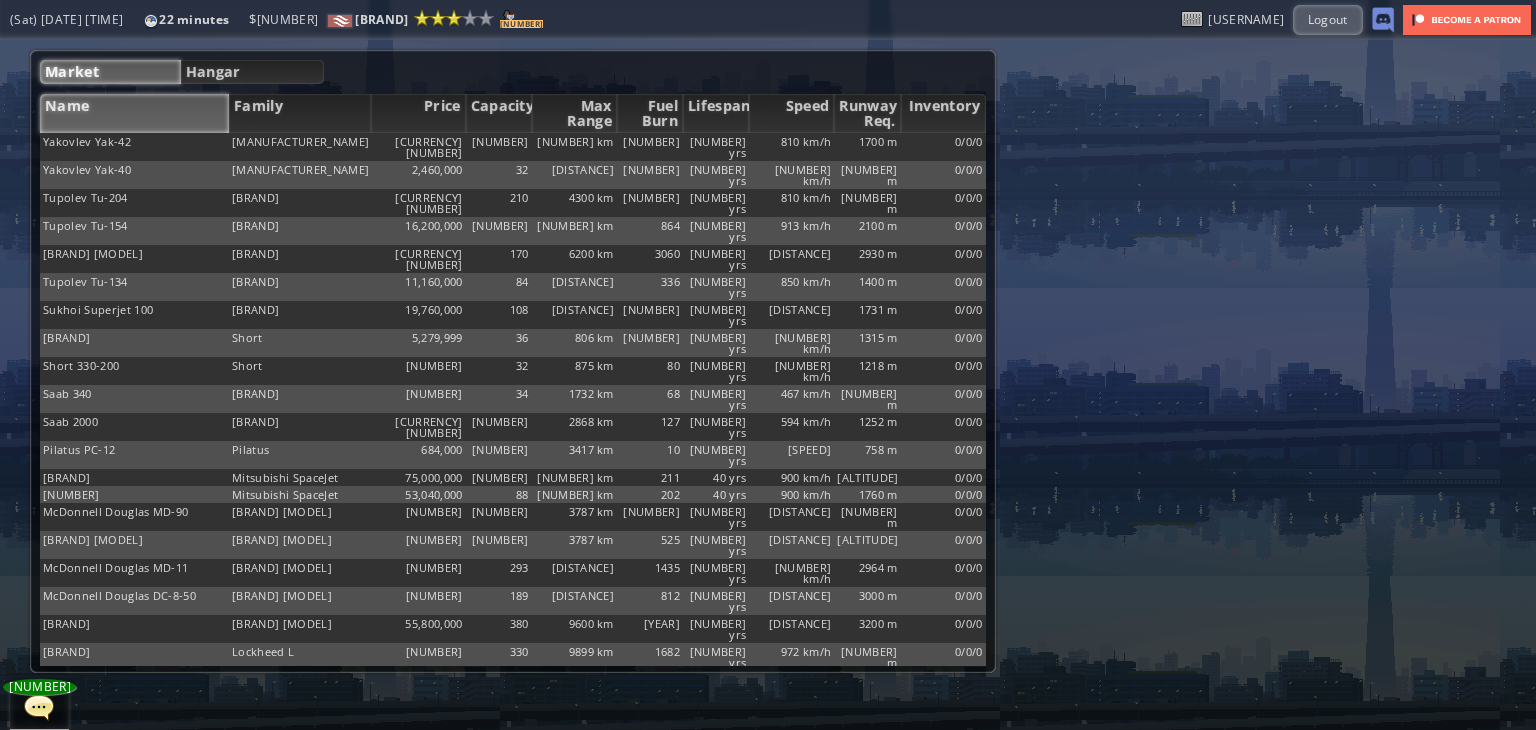 click on "Name" at bounding box center [134, 113] 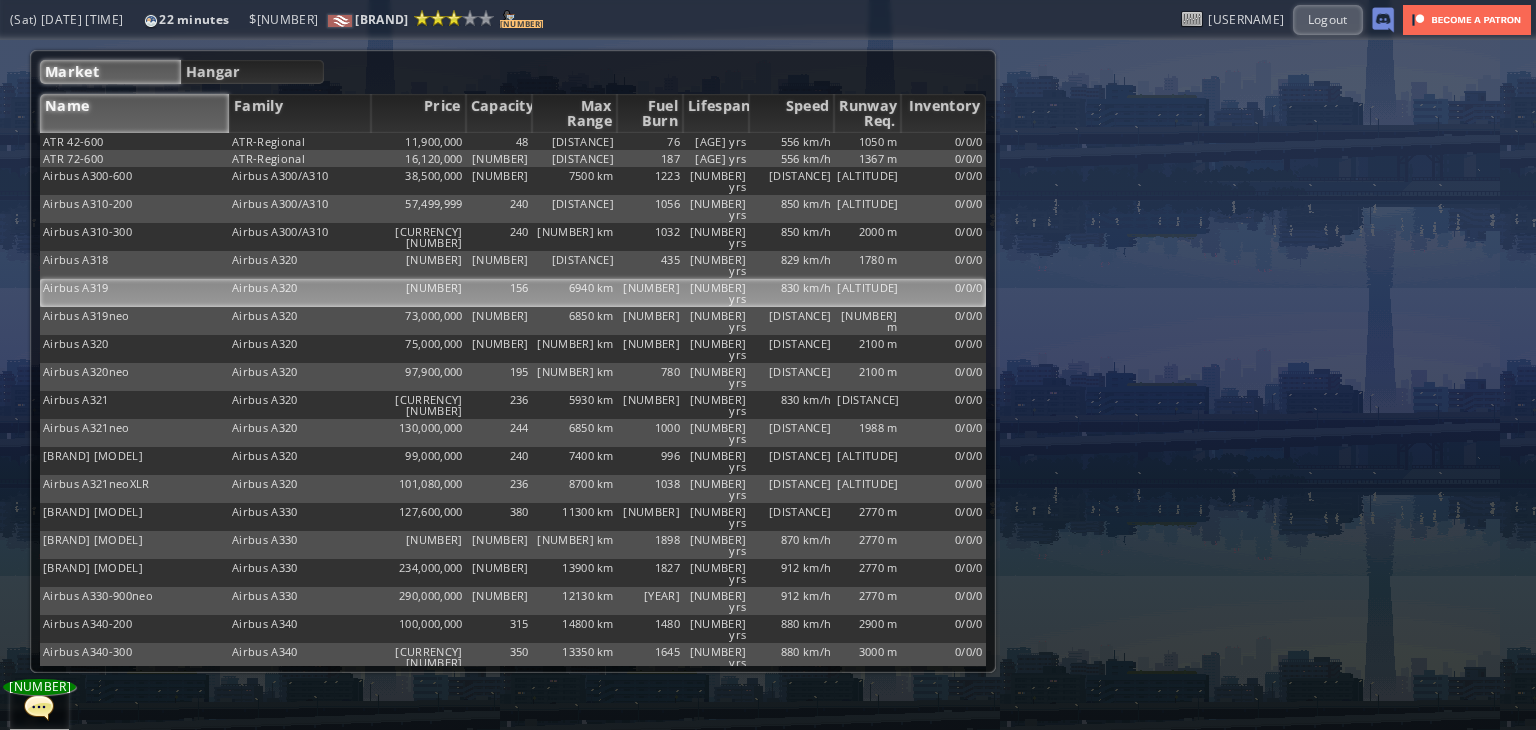 click on "[BRAND] [BRAND]" at bounding box center [134, 141] 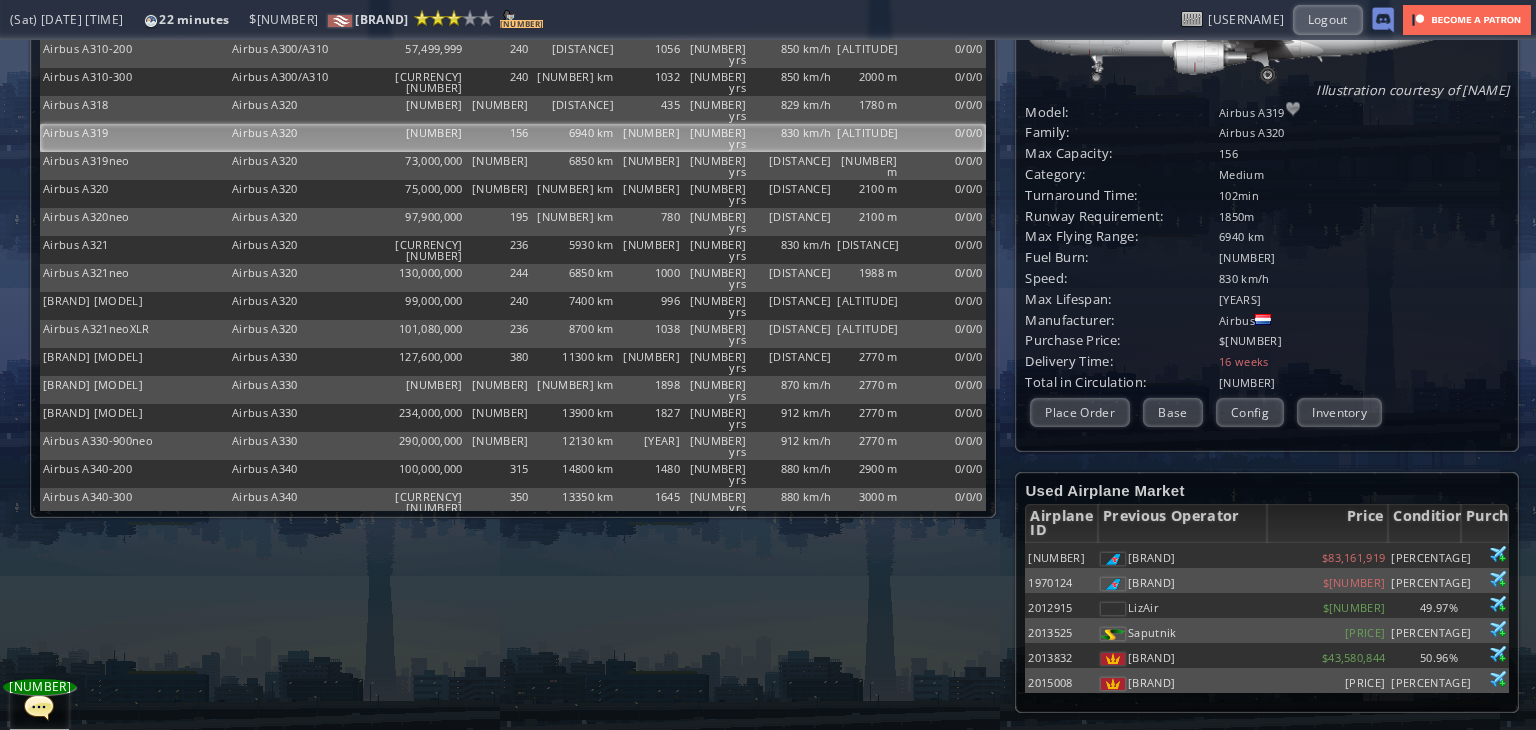 scroll, scrollTop: 200, scrollLeft: 0, axis: vertical 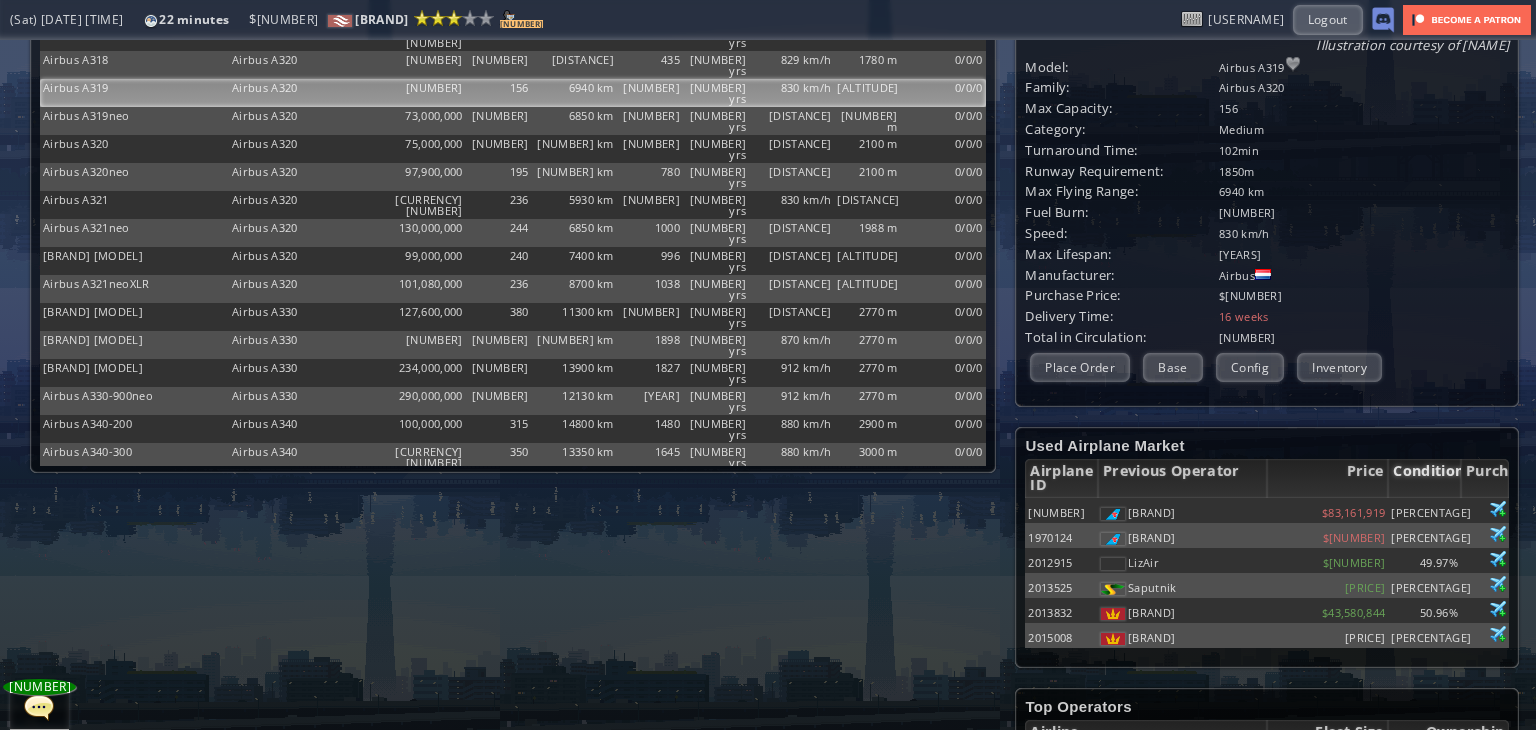 click on "Condition" at bounding box center [1424, 478] 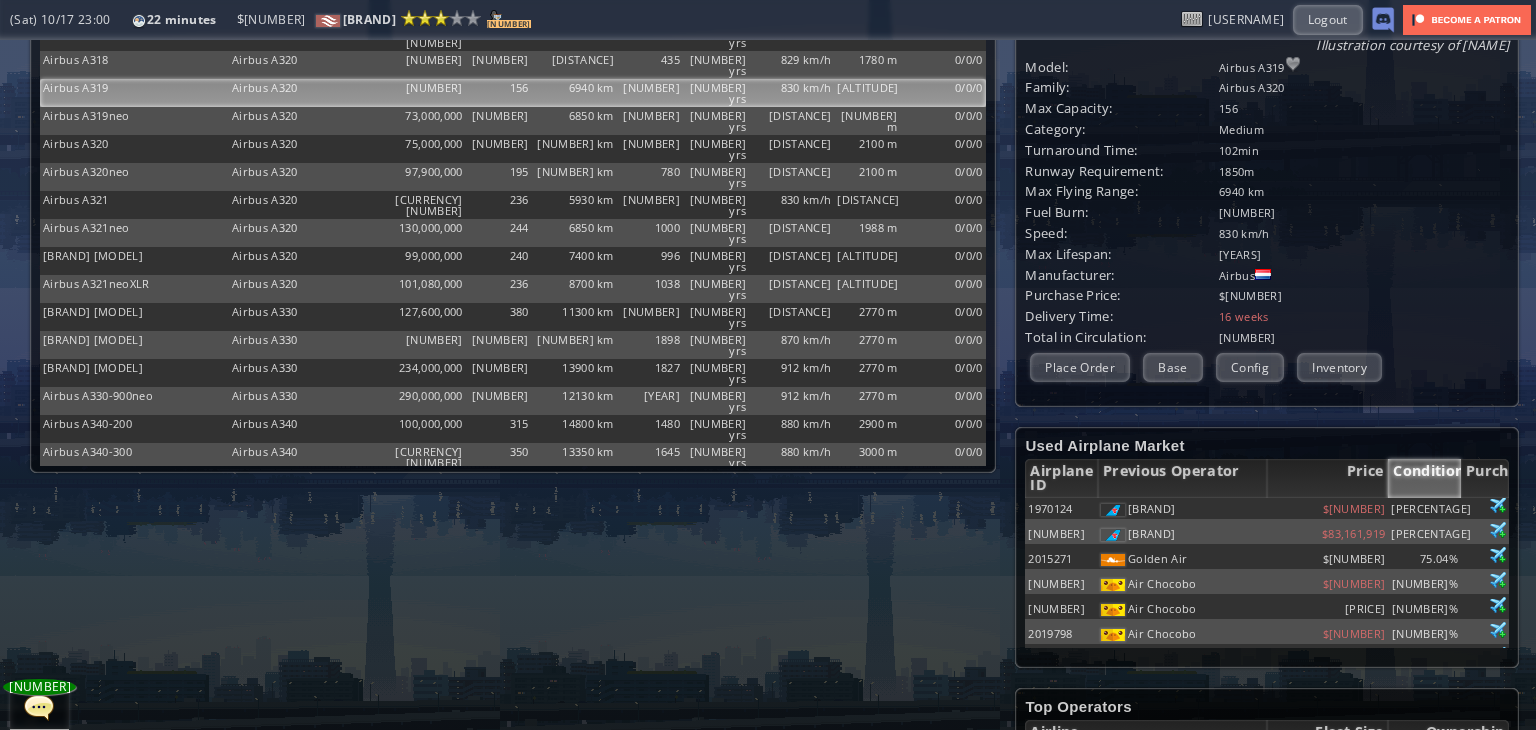 scroll, scrollTop: 0, scrollLeft: 0, axis: both 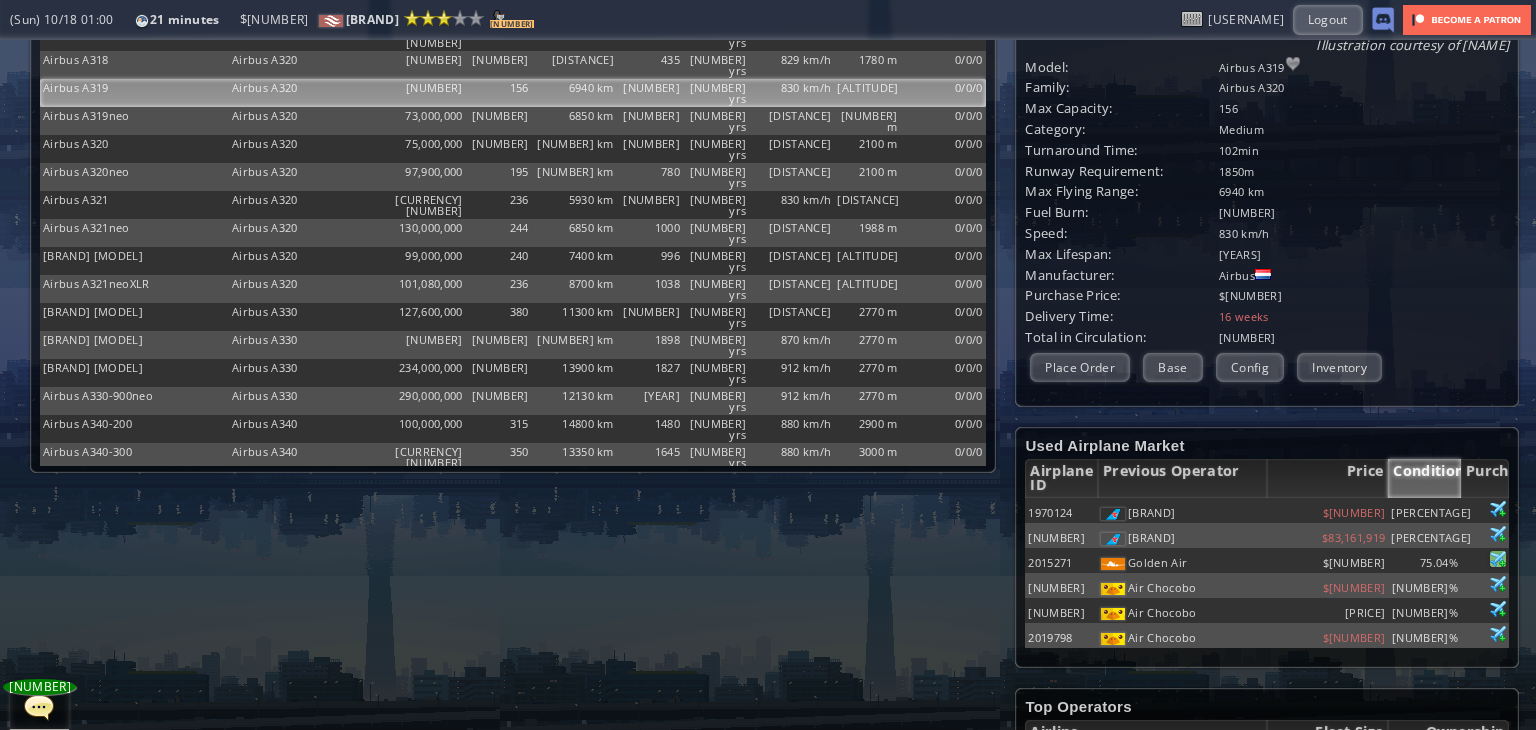 click at bounding box center (1498, 509) 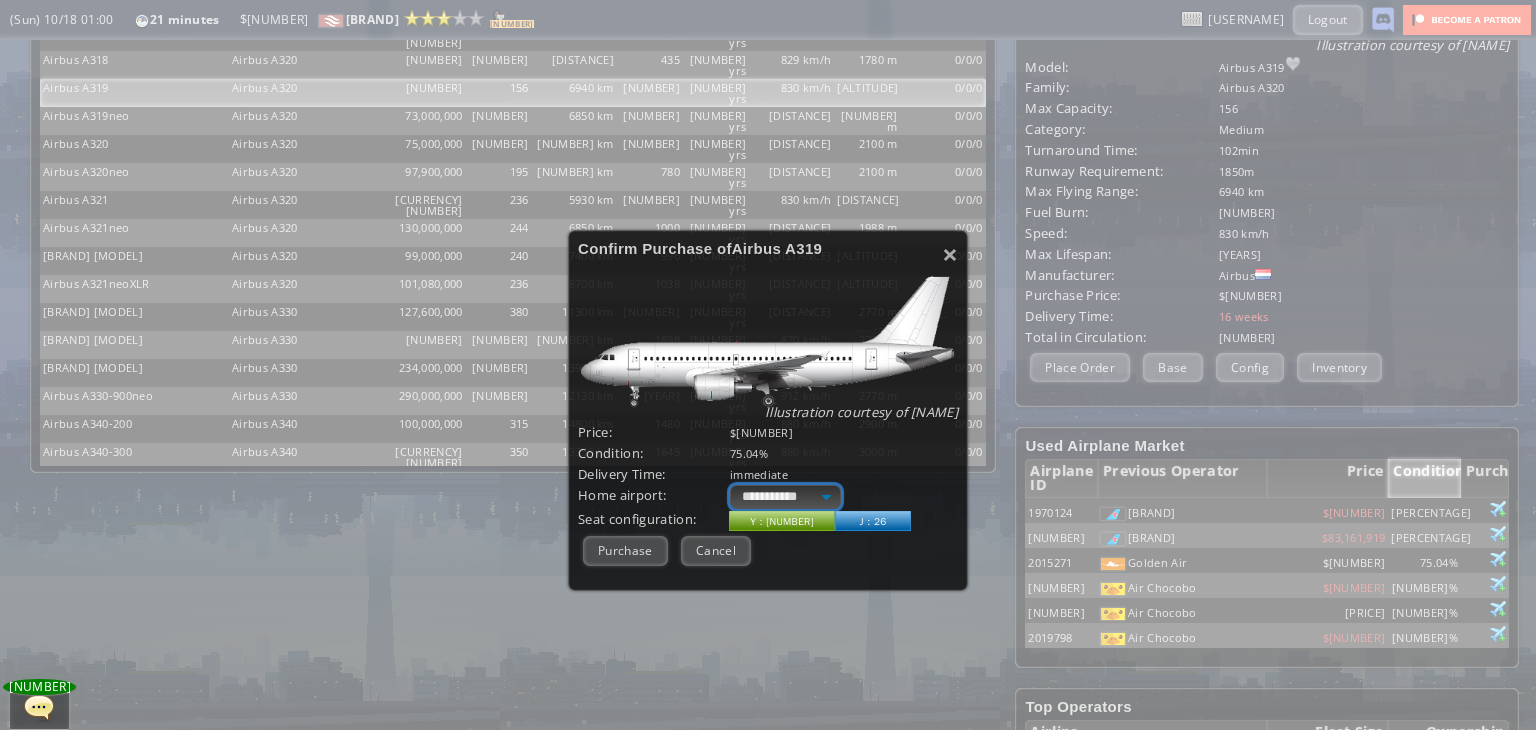 click on "**********" at bounding box center (785, 497) 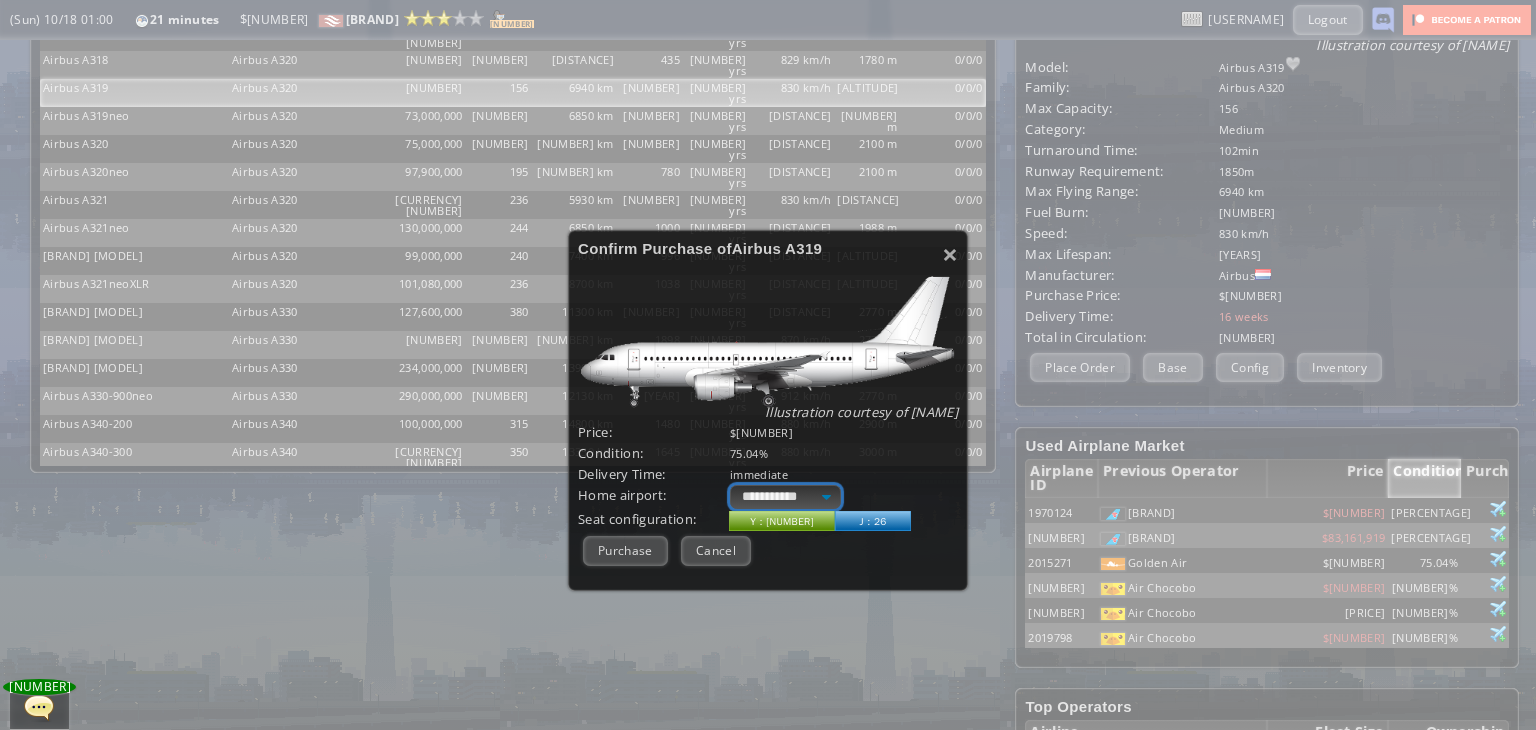 select on "****" 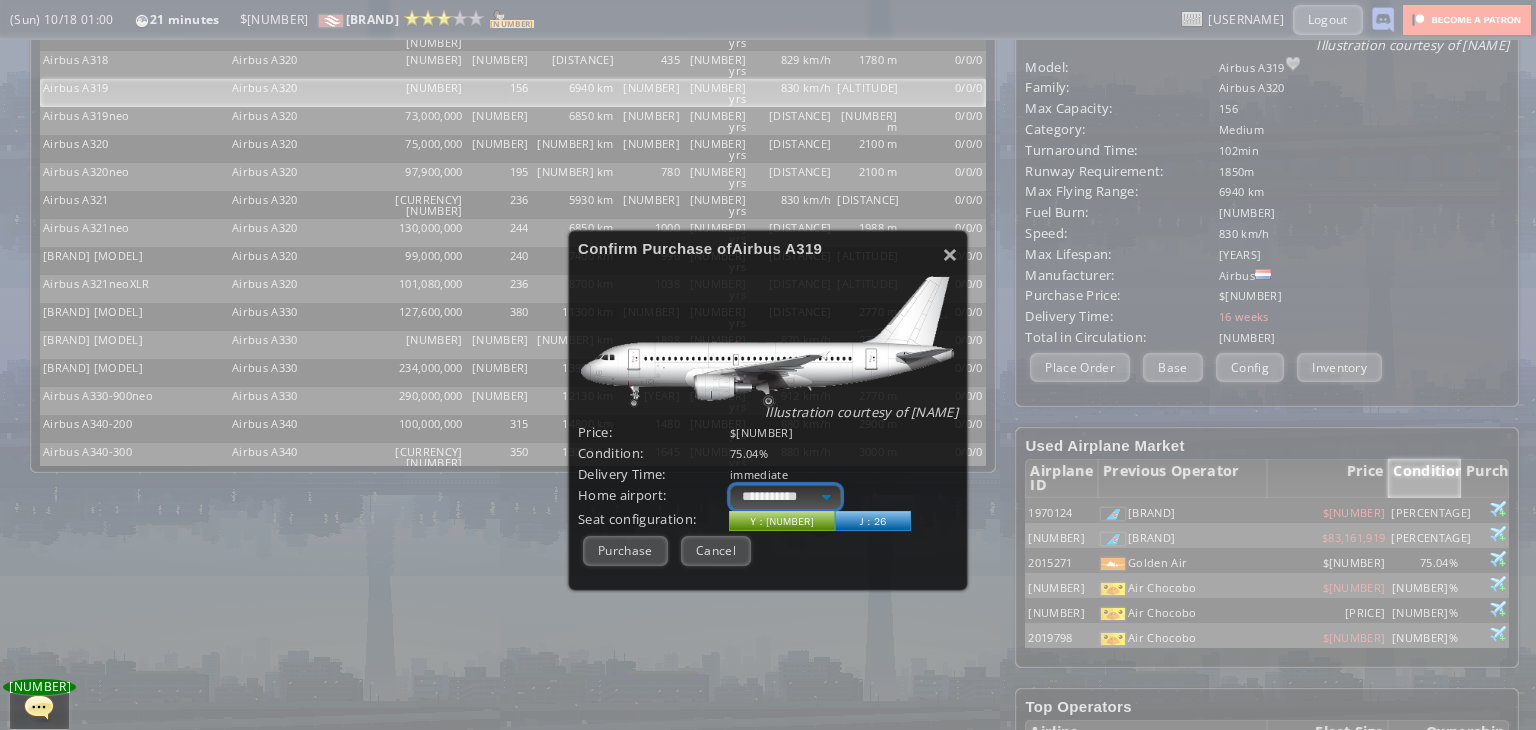 click on "**********" at bounding box center (785, 497) 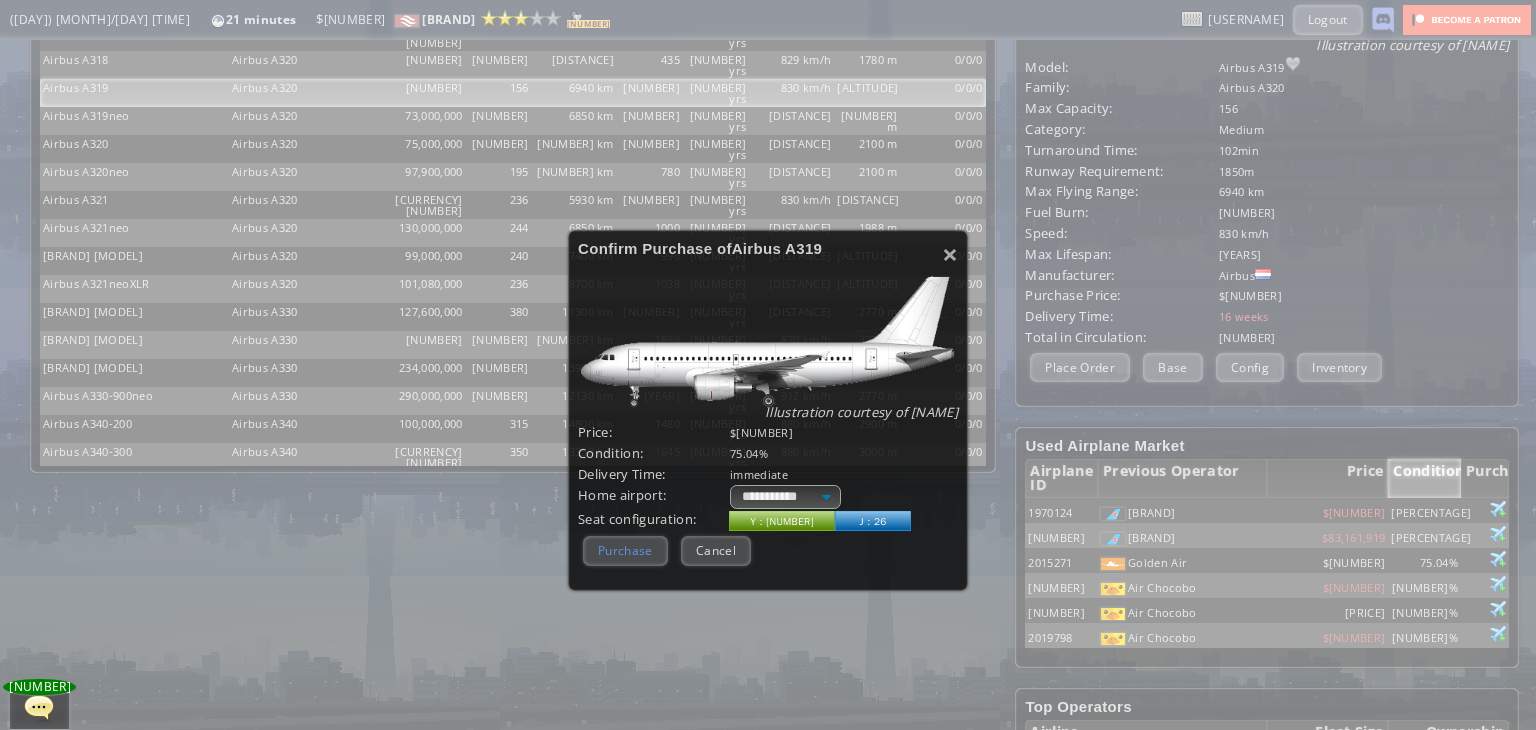 click on "[CONCEPT]" at bounding box center [625, 550] 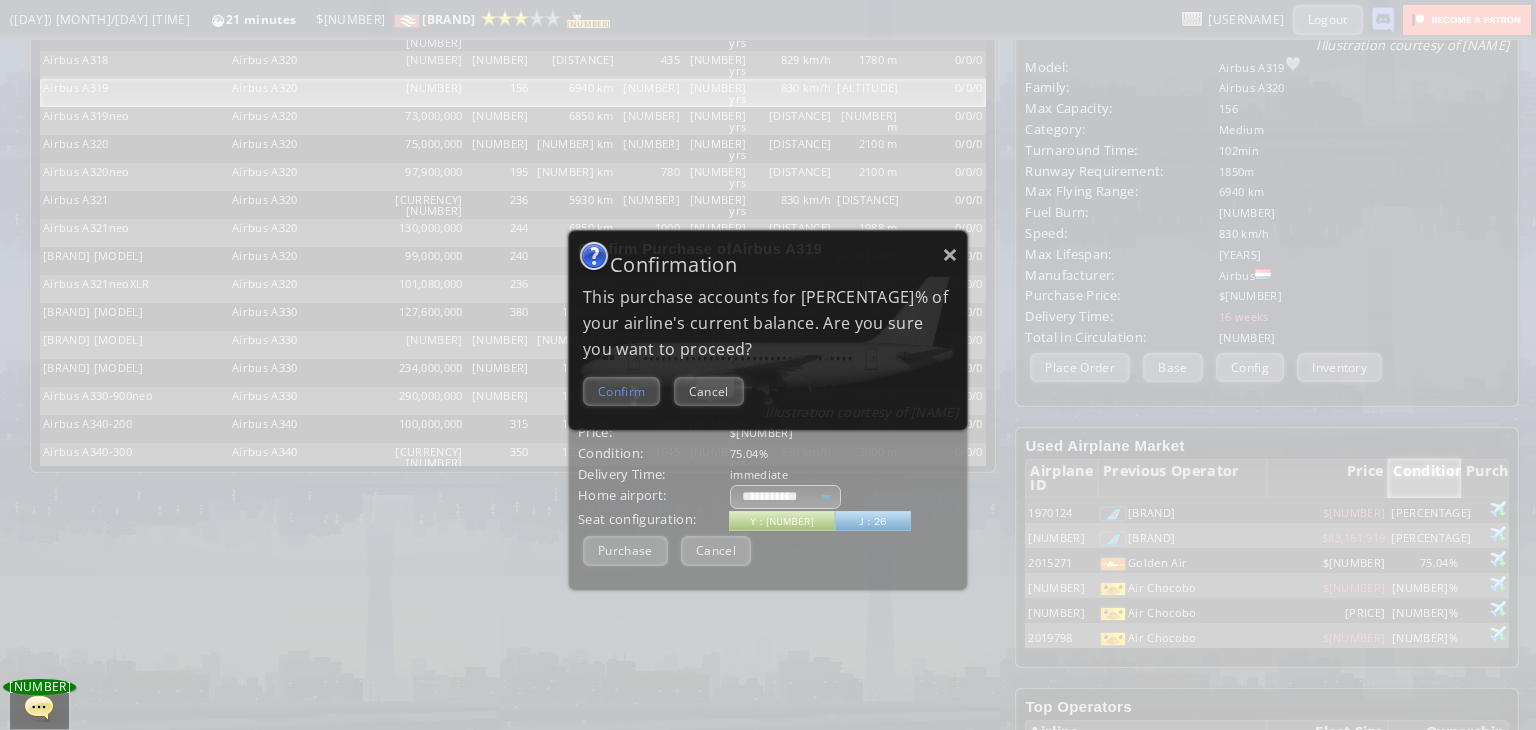 click on "Confirm" at bounding box center [621, 391] 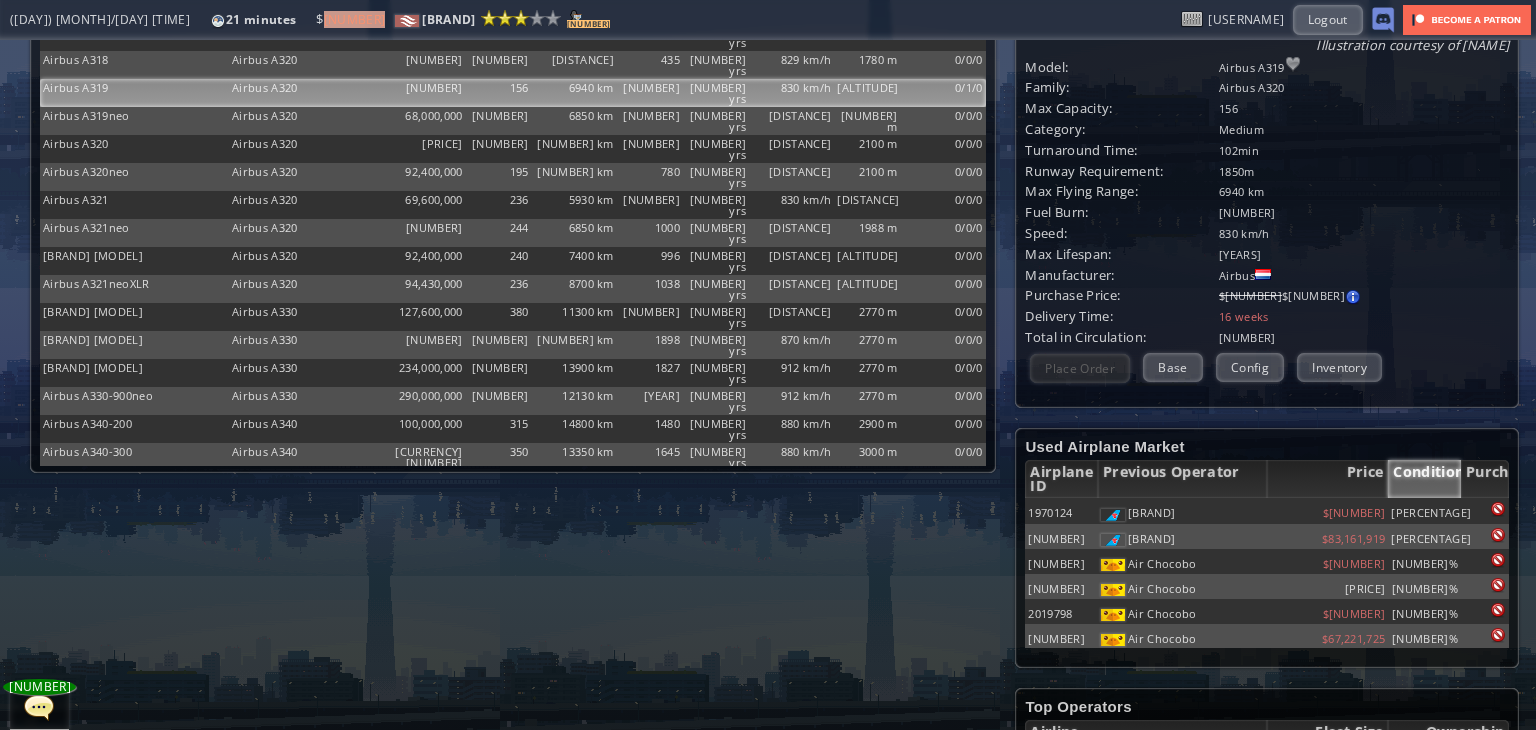 scroll, scrollTop: 0, scrollLeft: 0, axis: both 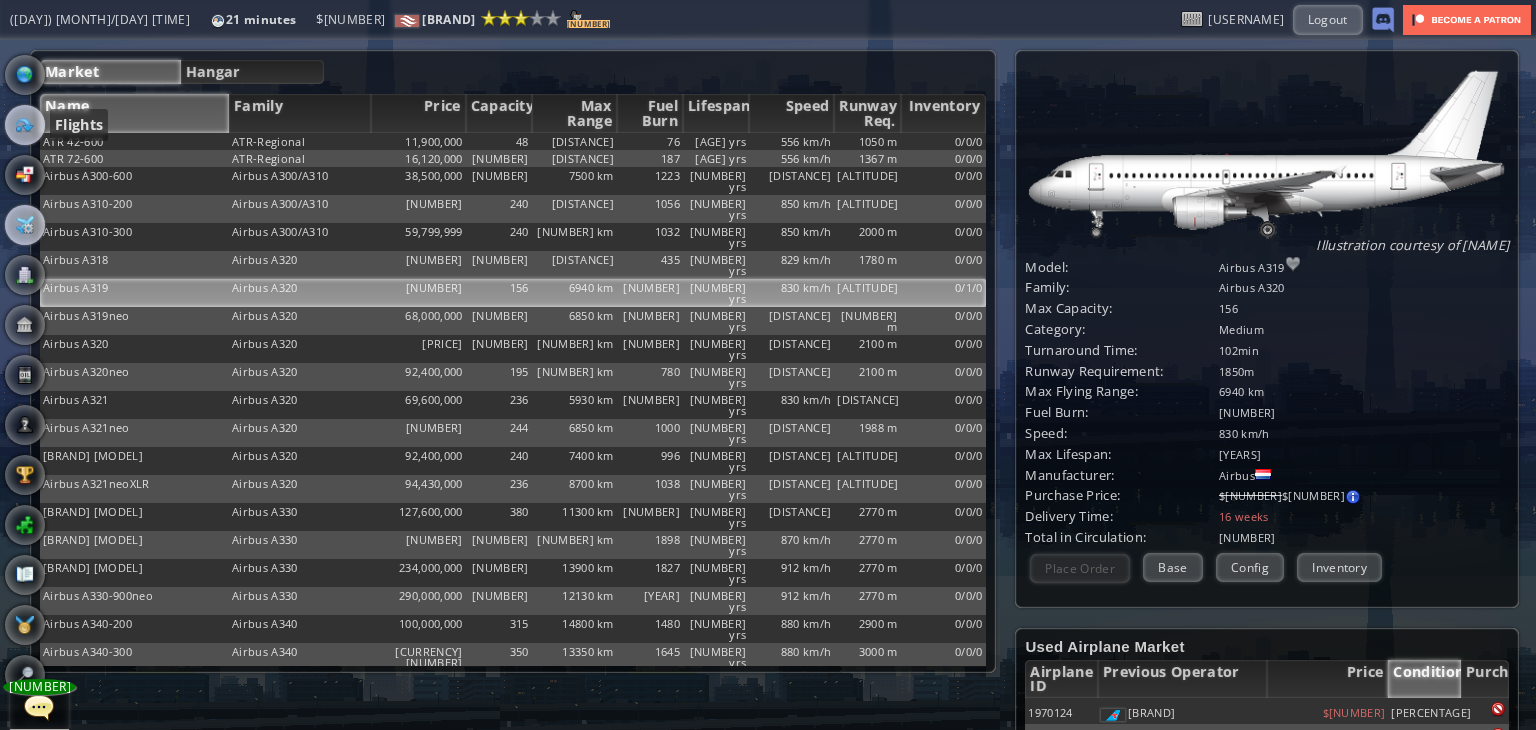 click at bounding box center (25, 125) 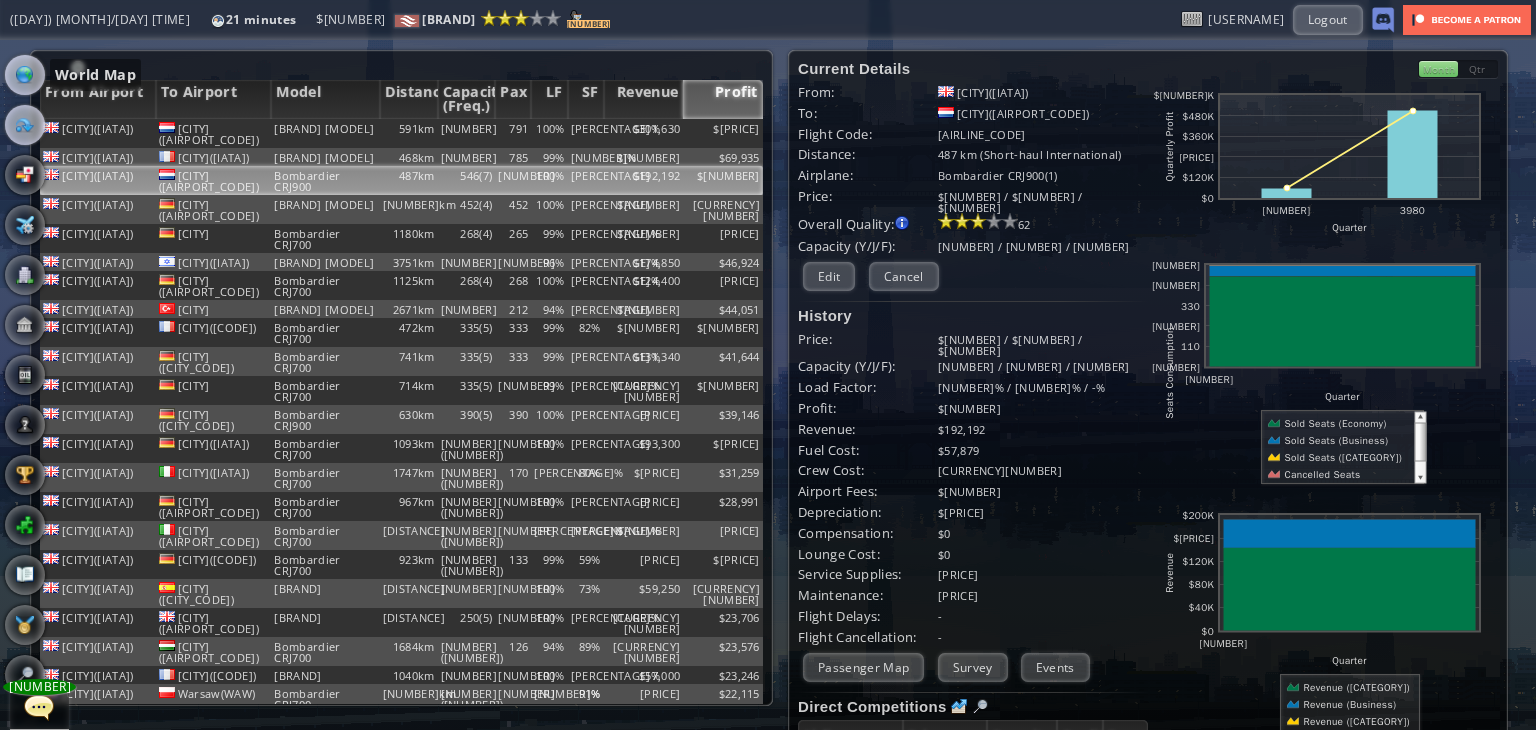 click at bounding box center (25, 75) 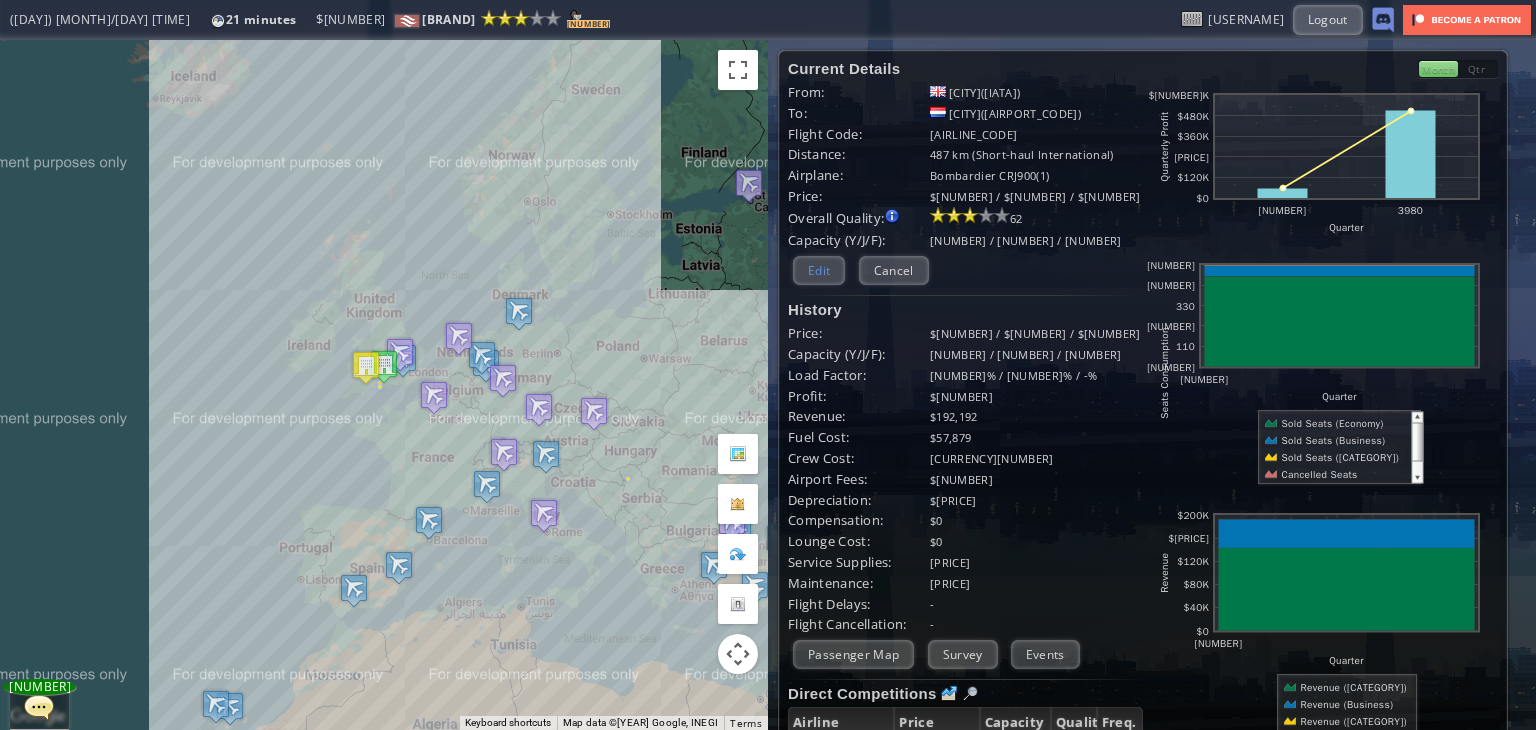 click on "Edit" at bounding box center [819, 270] 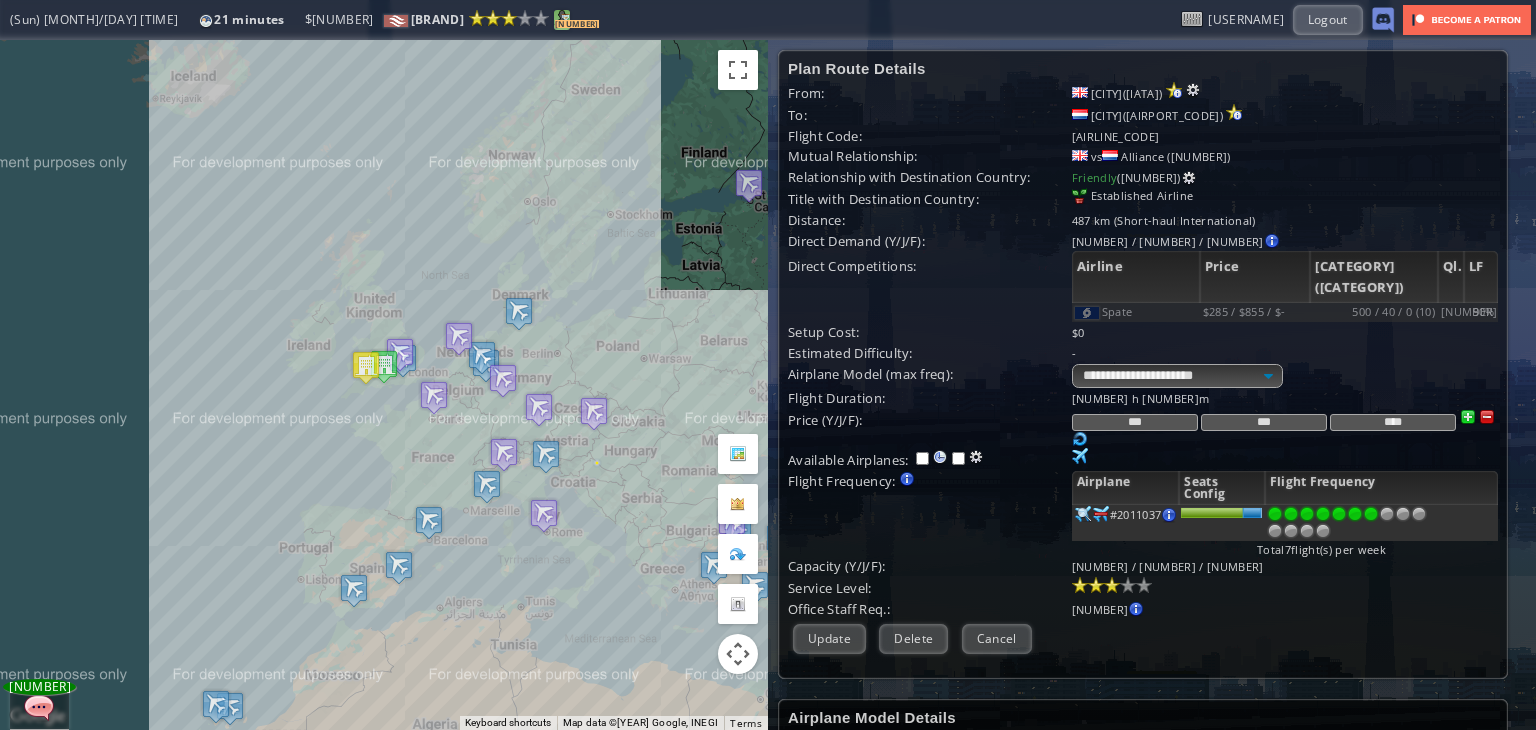 click on "1" at bounding box center [562, 19] 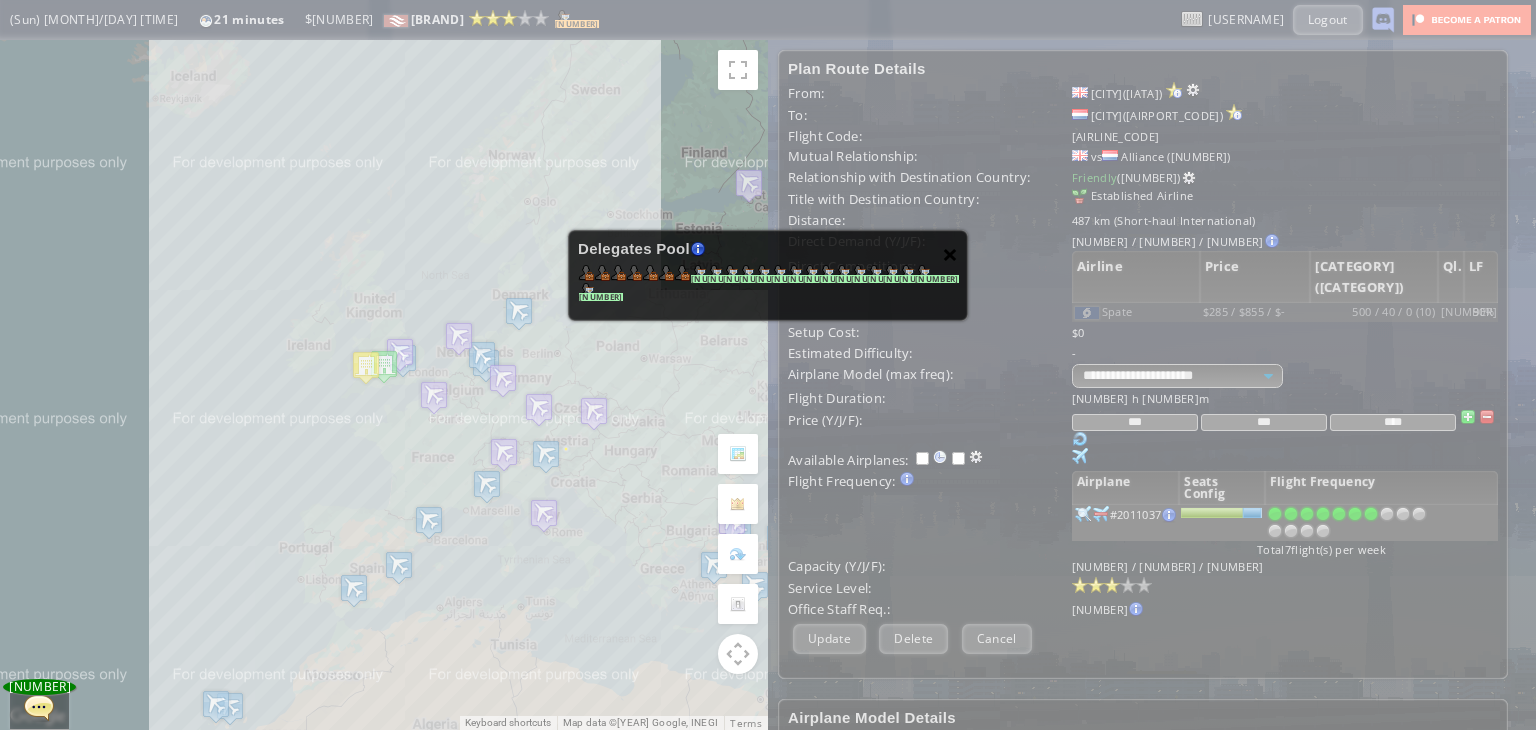 click on "×" at bounding box center (950, 254) 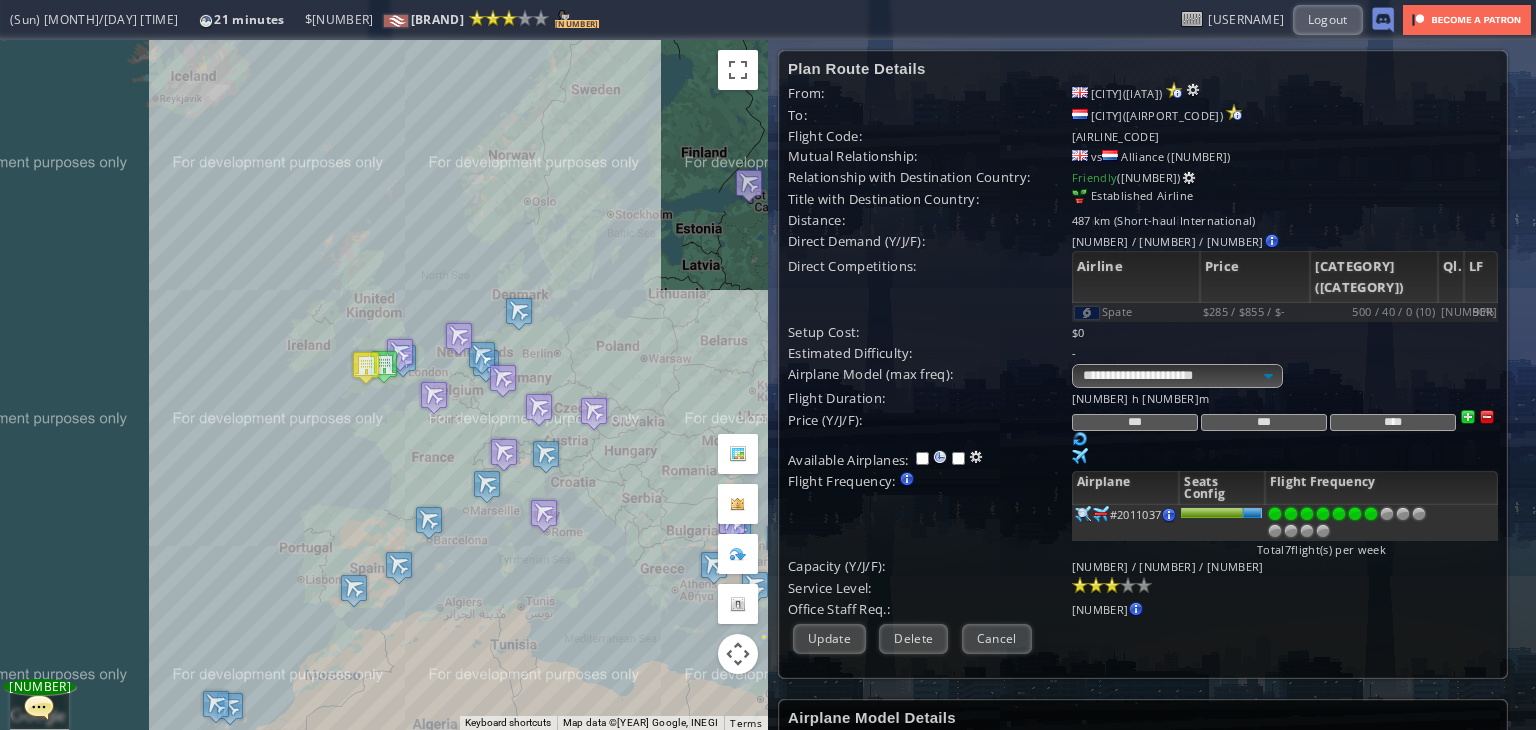click on "**********" at bounding box center [1285, 376] 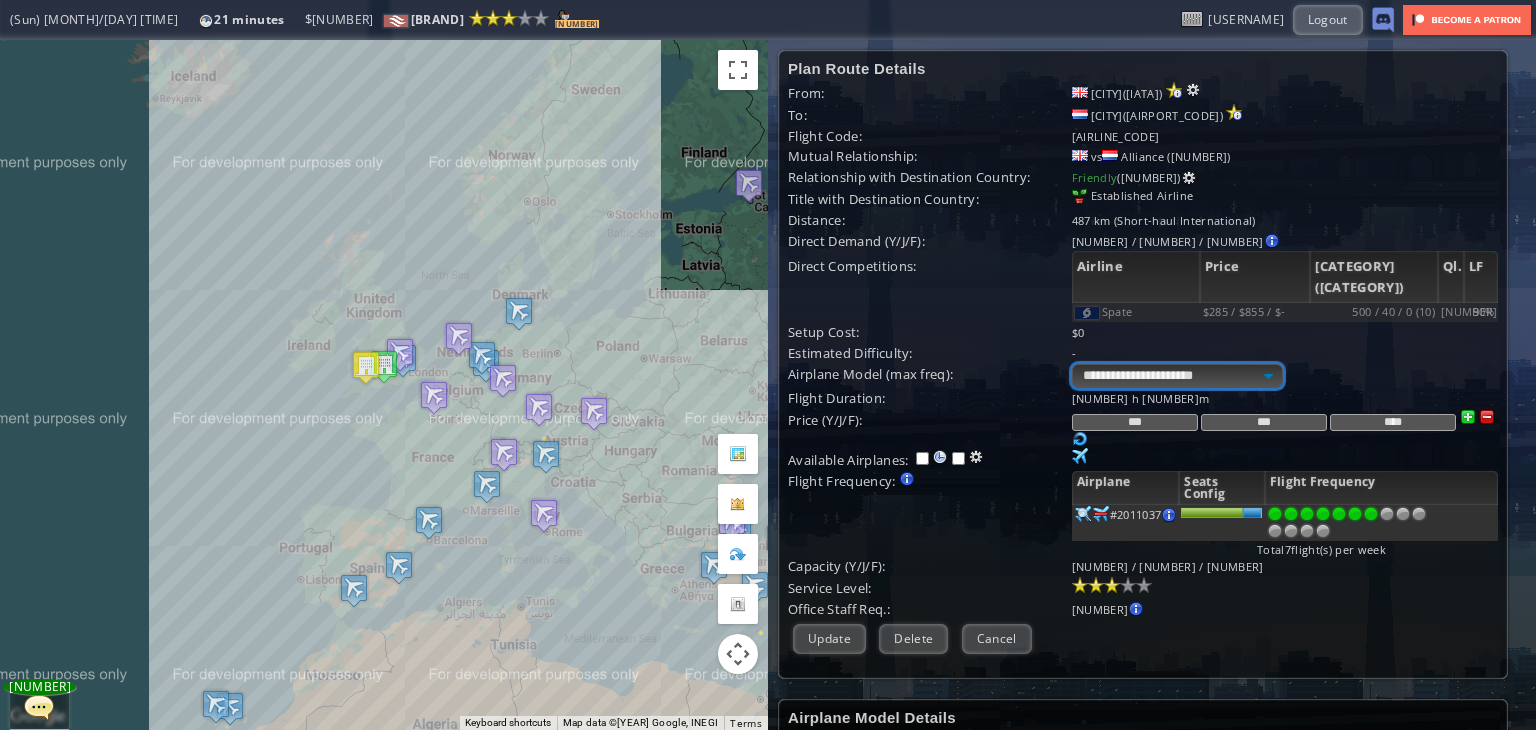 click on "**********" at bounding box center (1177, 376) 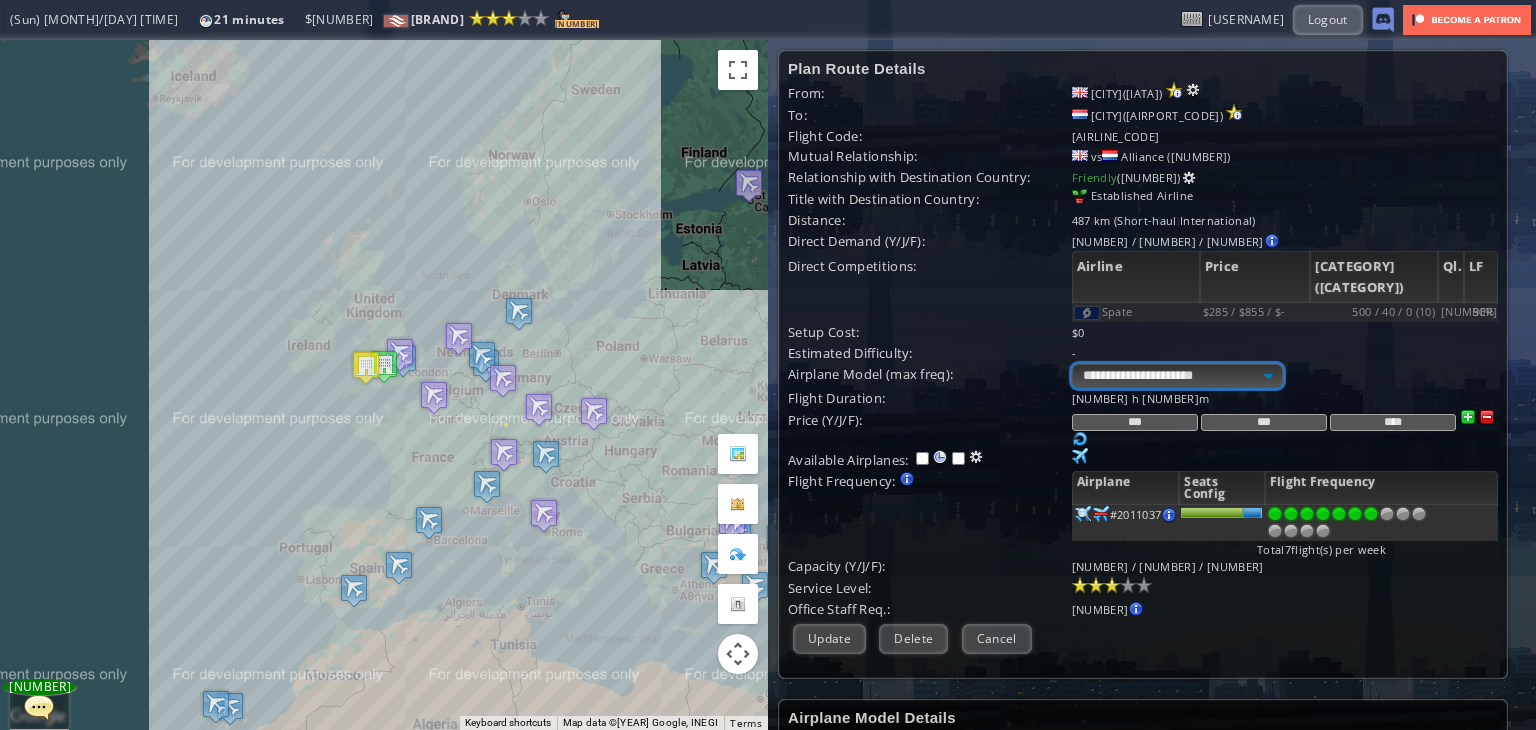 select on "**" 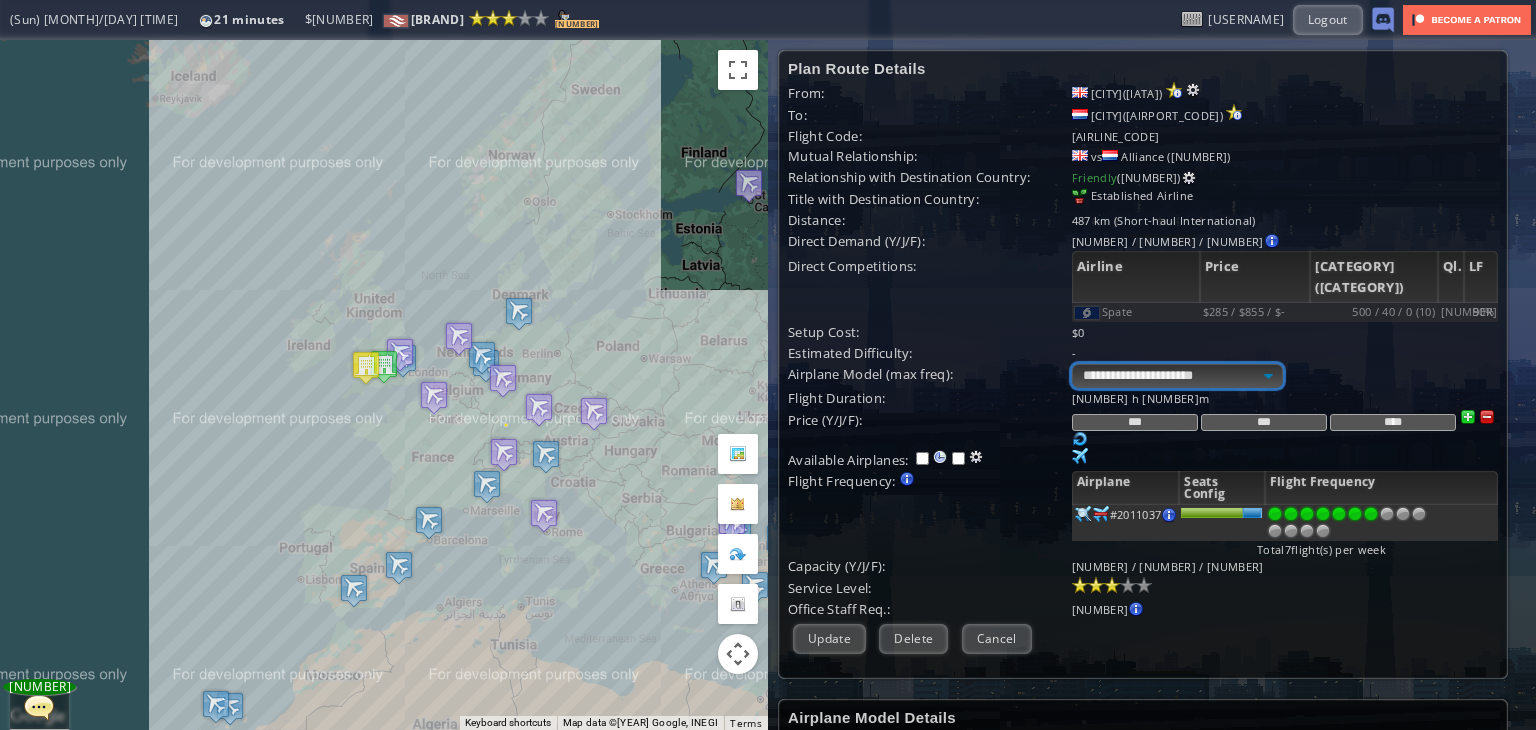 click on "**********" at bounding box center (1177, 376) 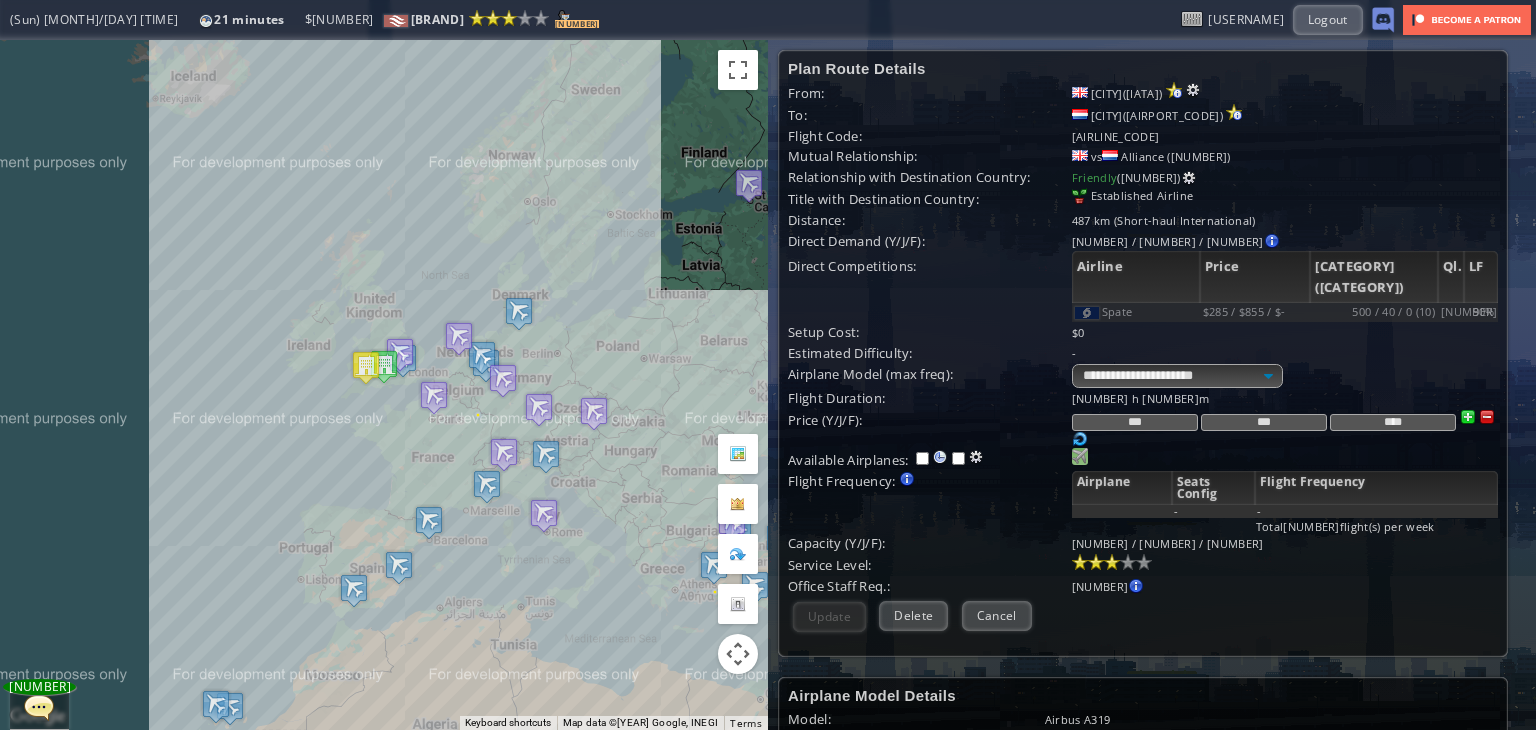 click at bounding box center [1080, 456] 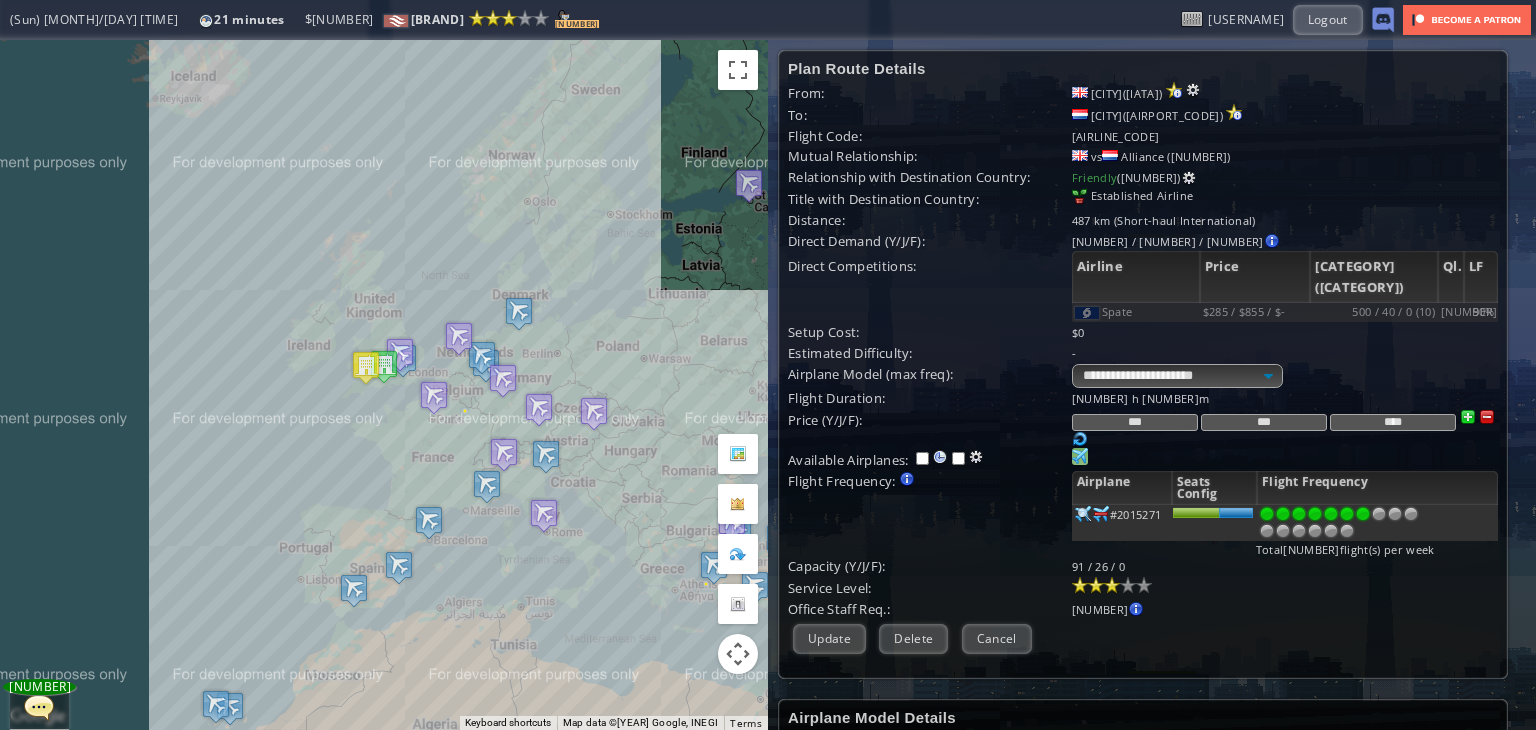 click at bounding box center [1363, 514] 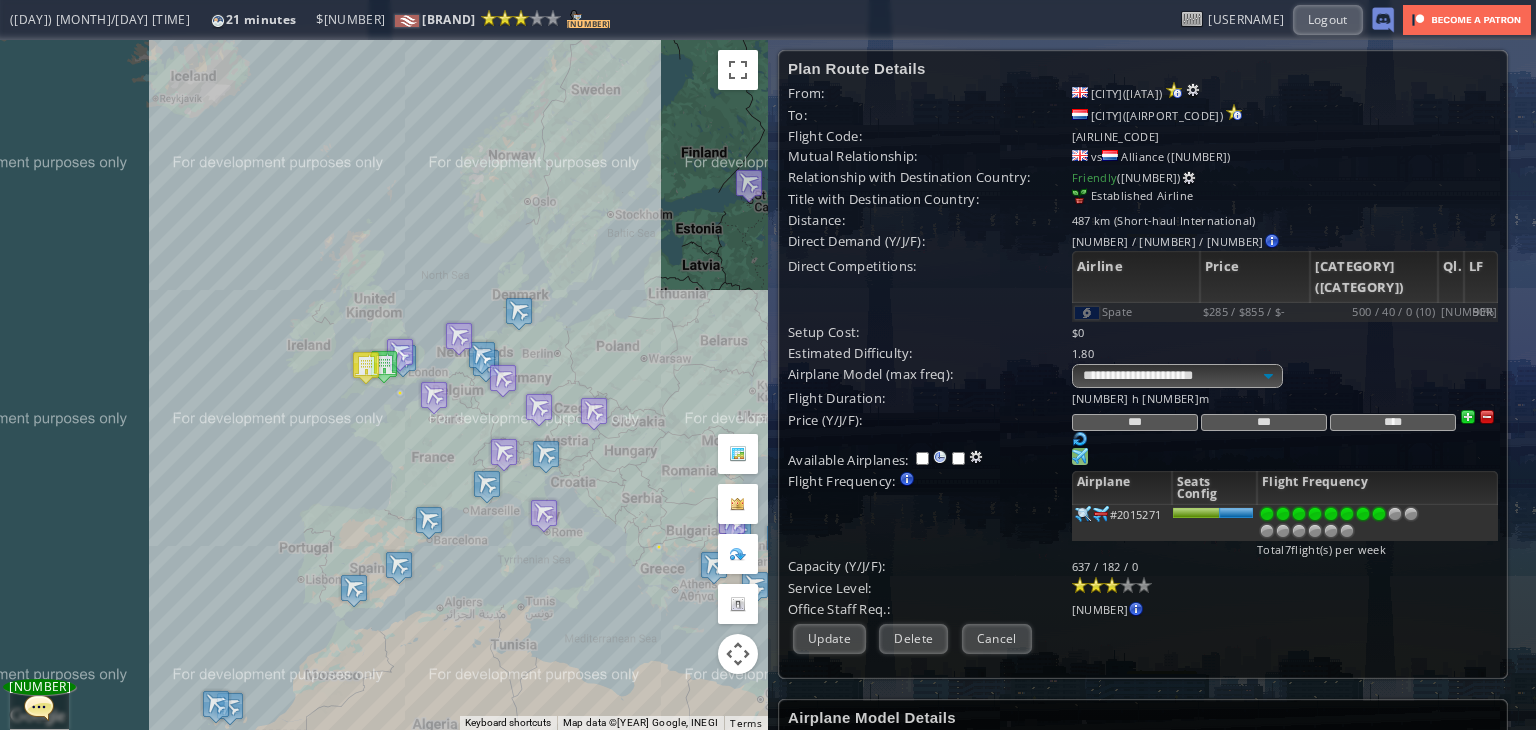 click at bounding box center [1379, 514] 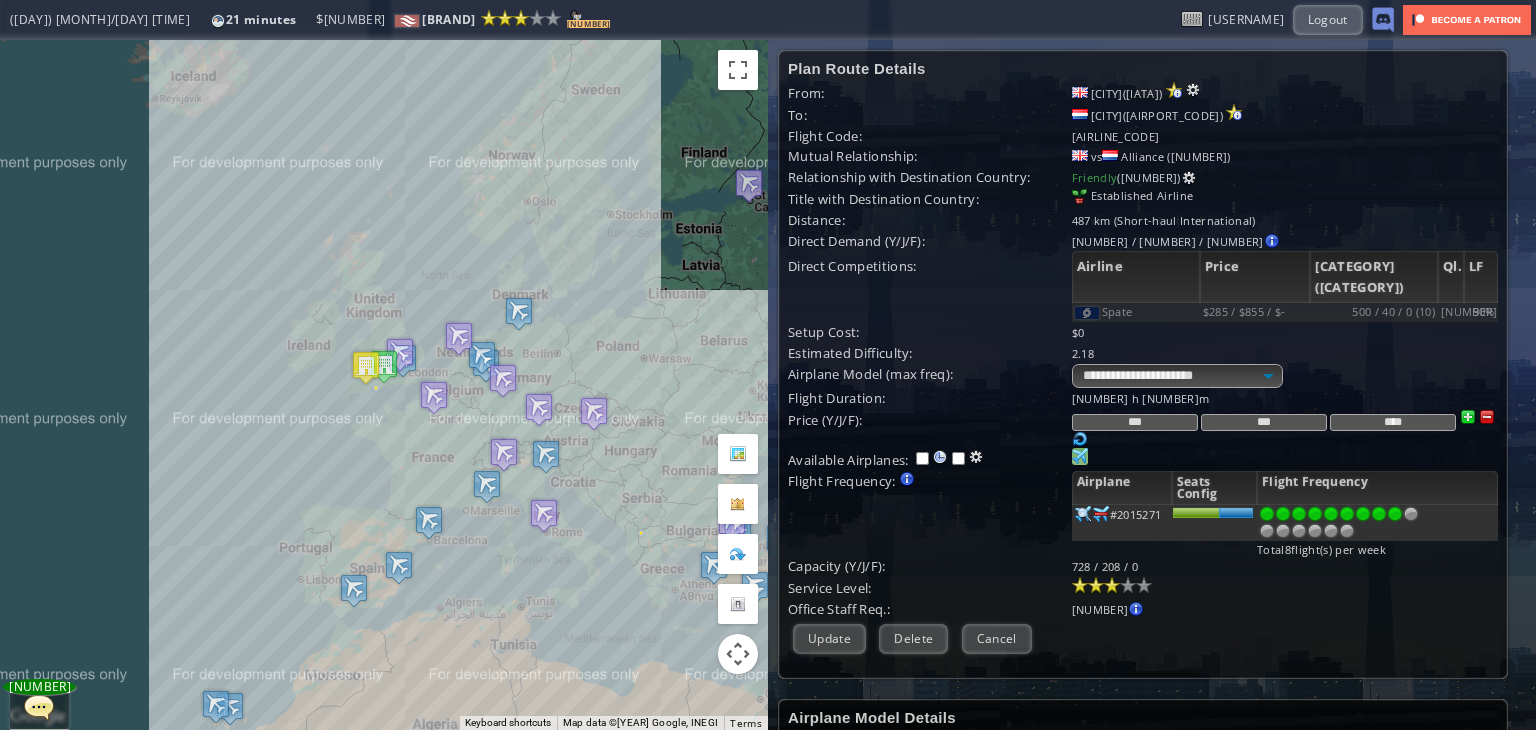 click at bounding box center (1395, 514) 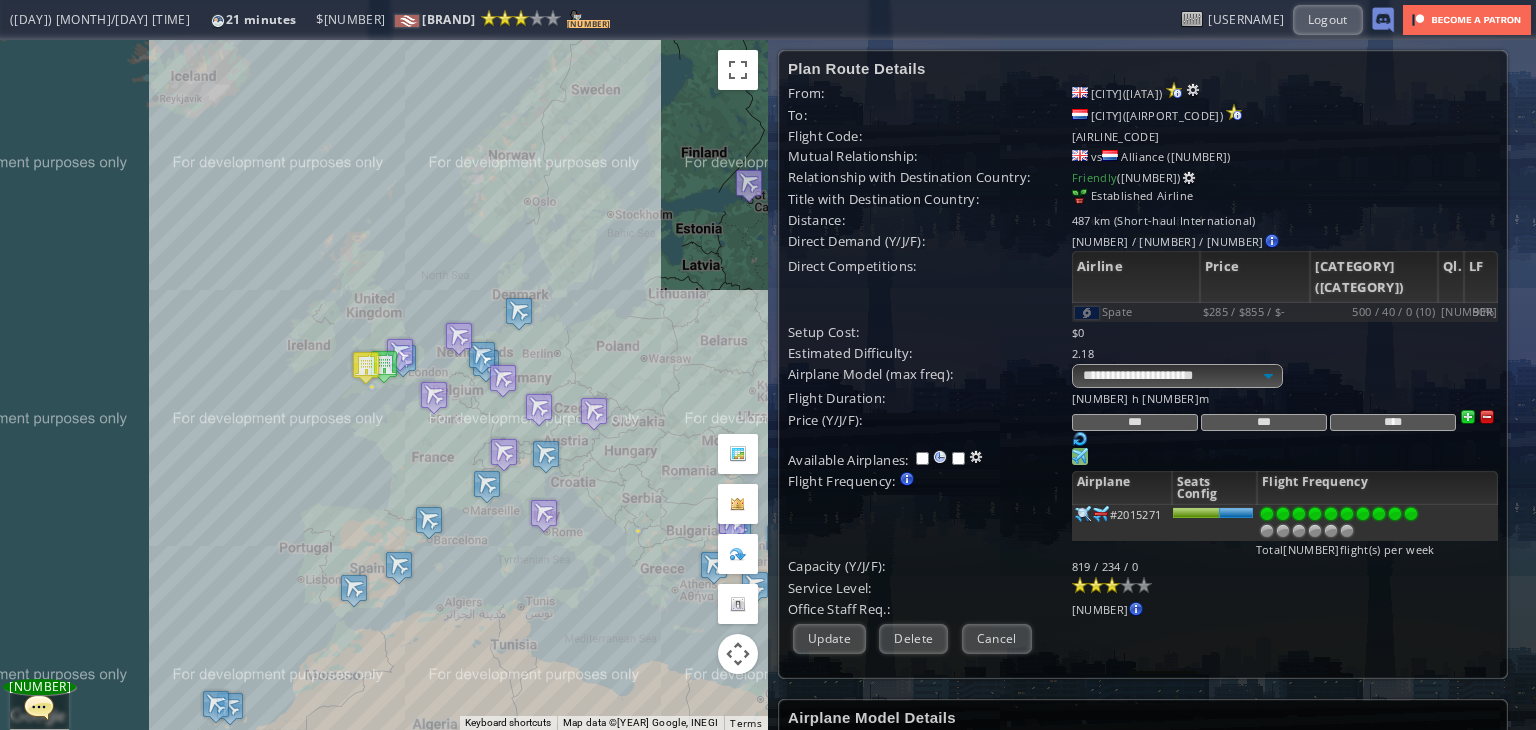 click at bounding box center (1411, 514) 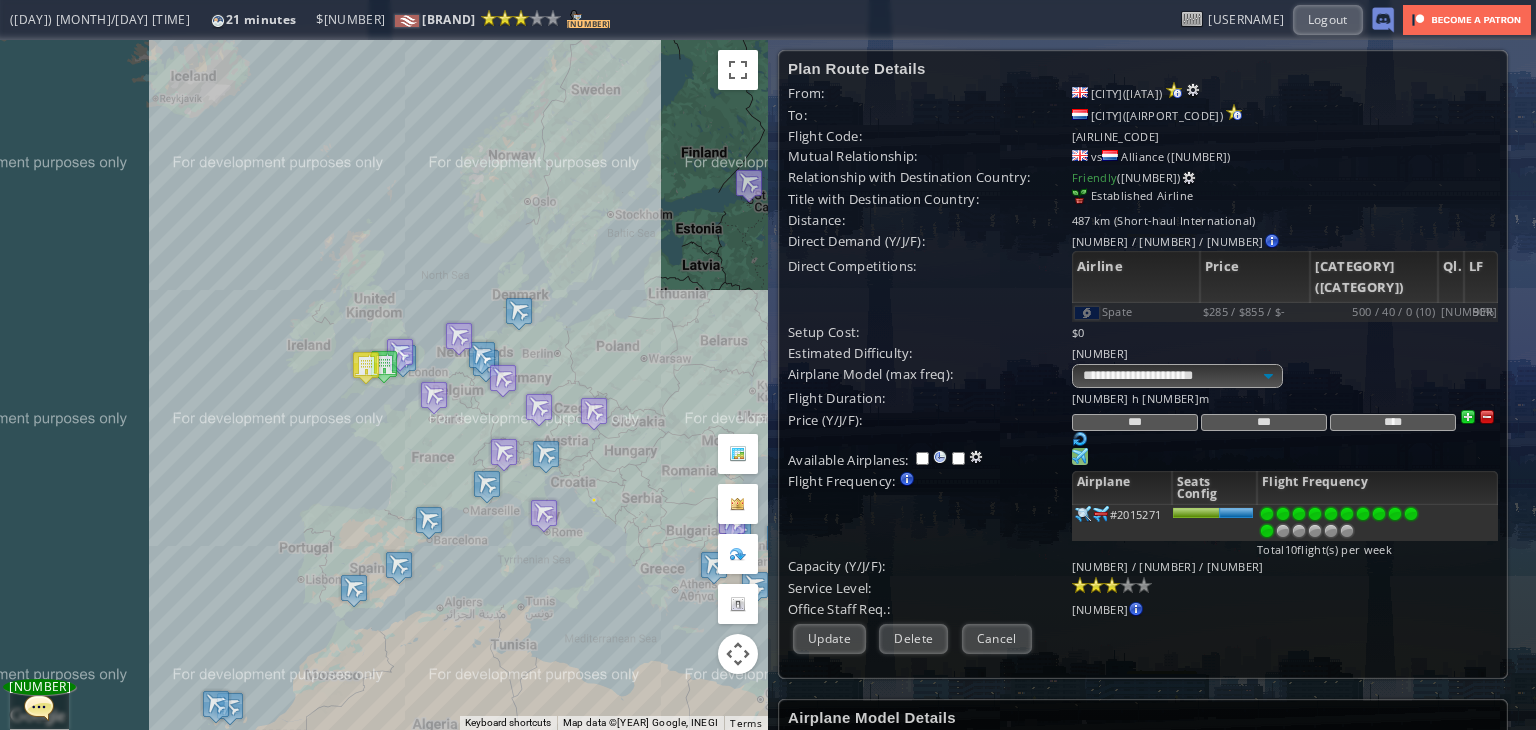 click at bounding box center (1267, 531) 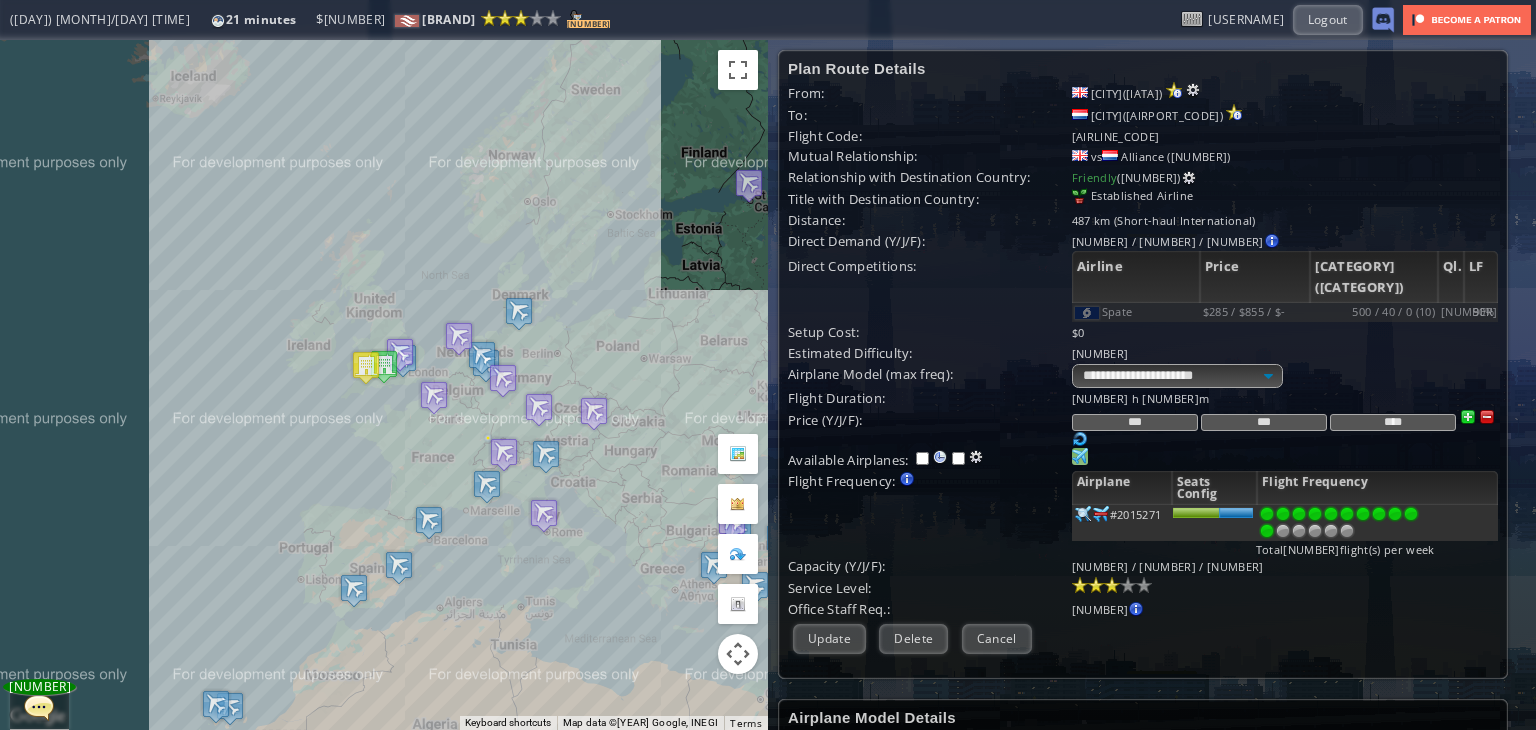 click on "**********" at bounding box center [768, 20] 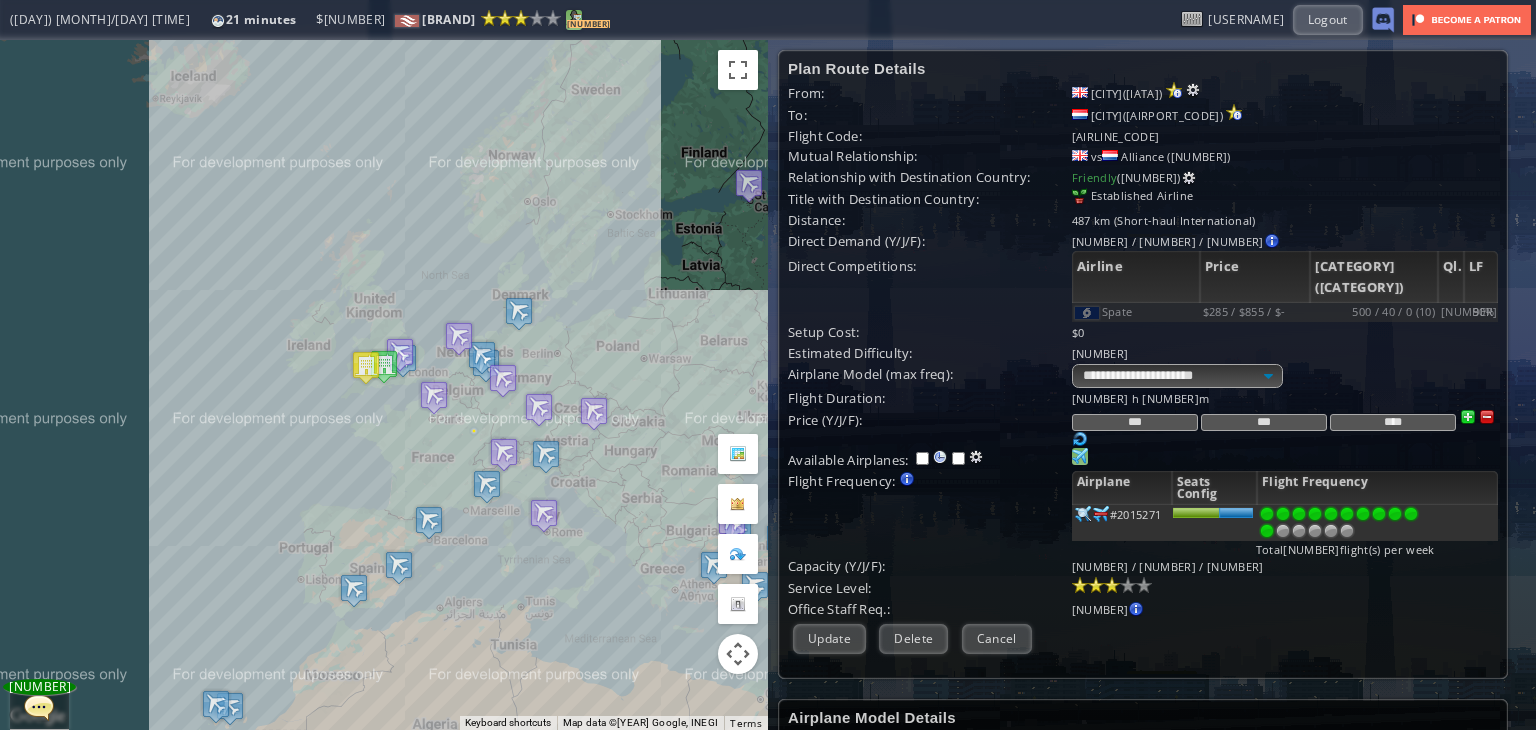 click at bounding box center [574, 18] 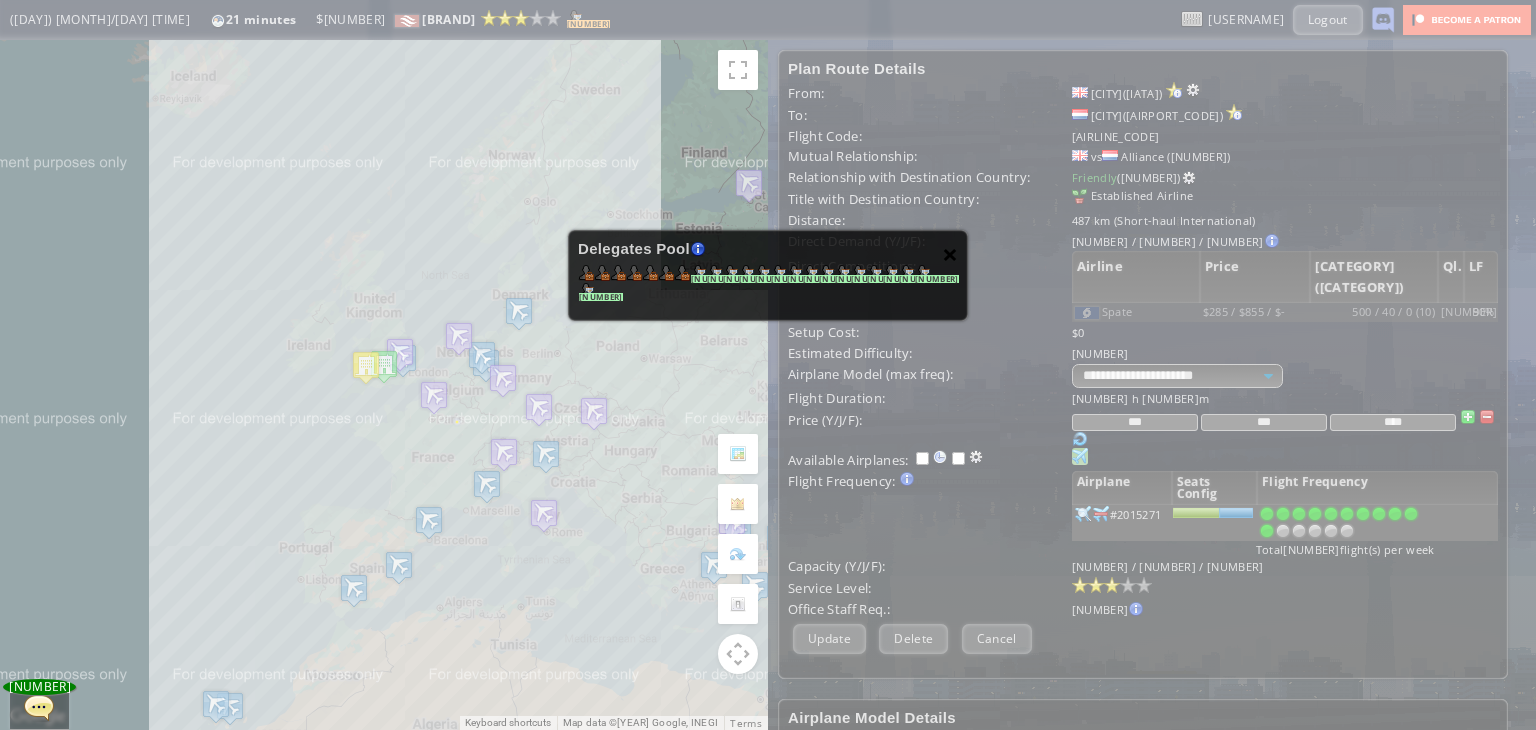 click on "×" at bounding box center (950, 254) 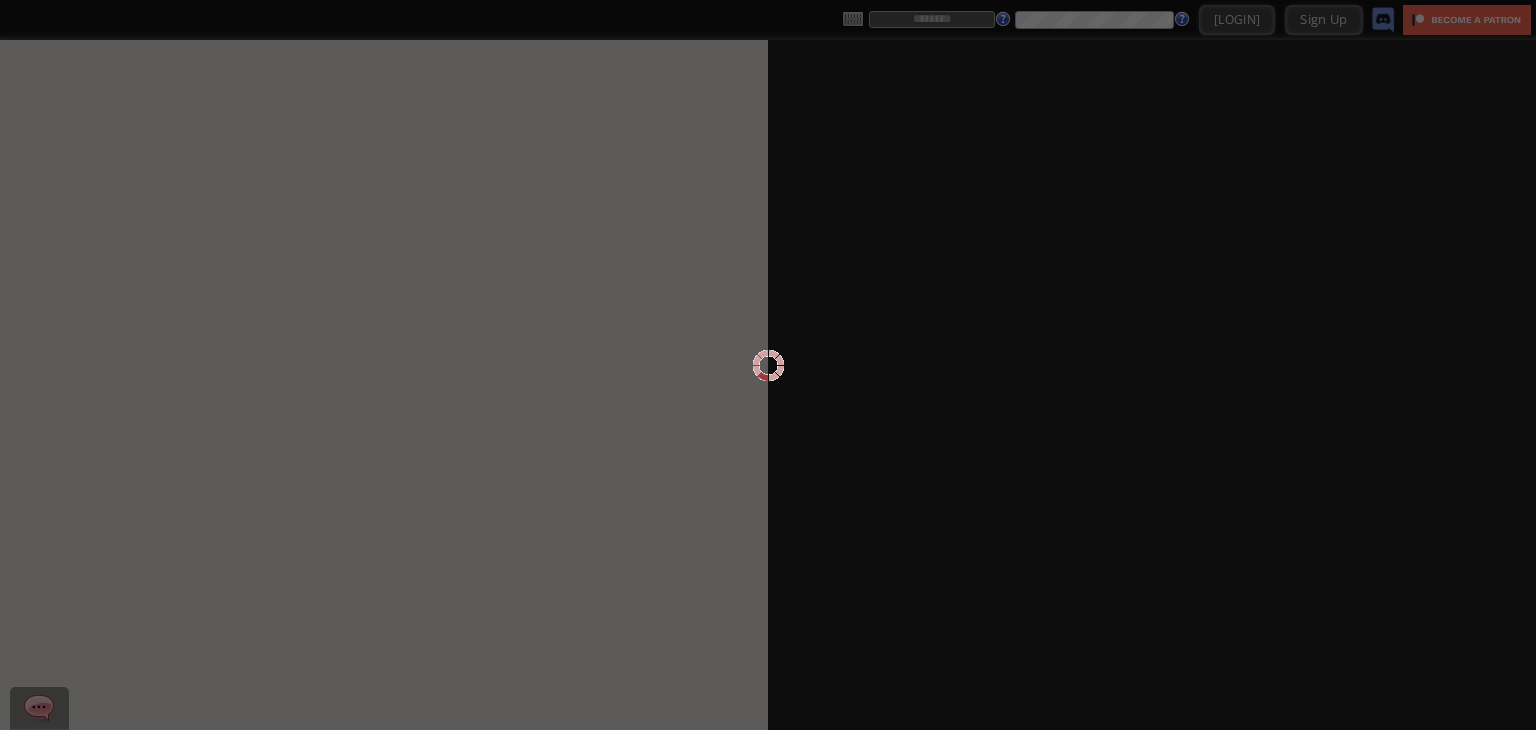 scroll, scrollTop: 0, scrollLeft: 0, axis: both 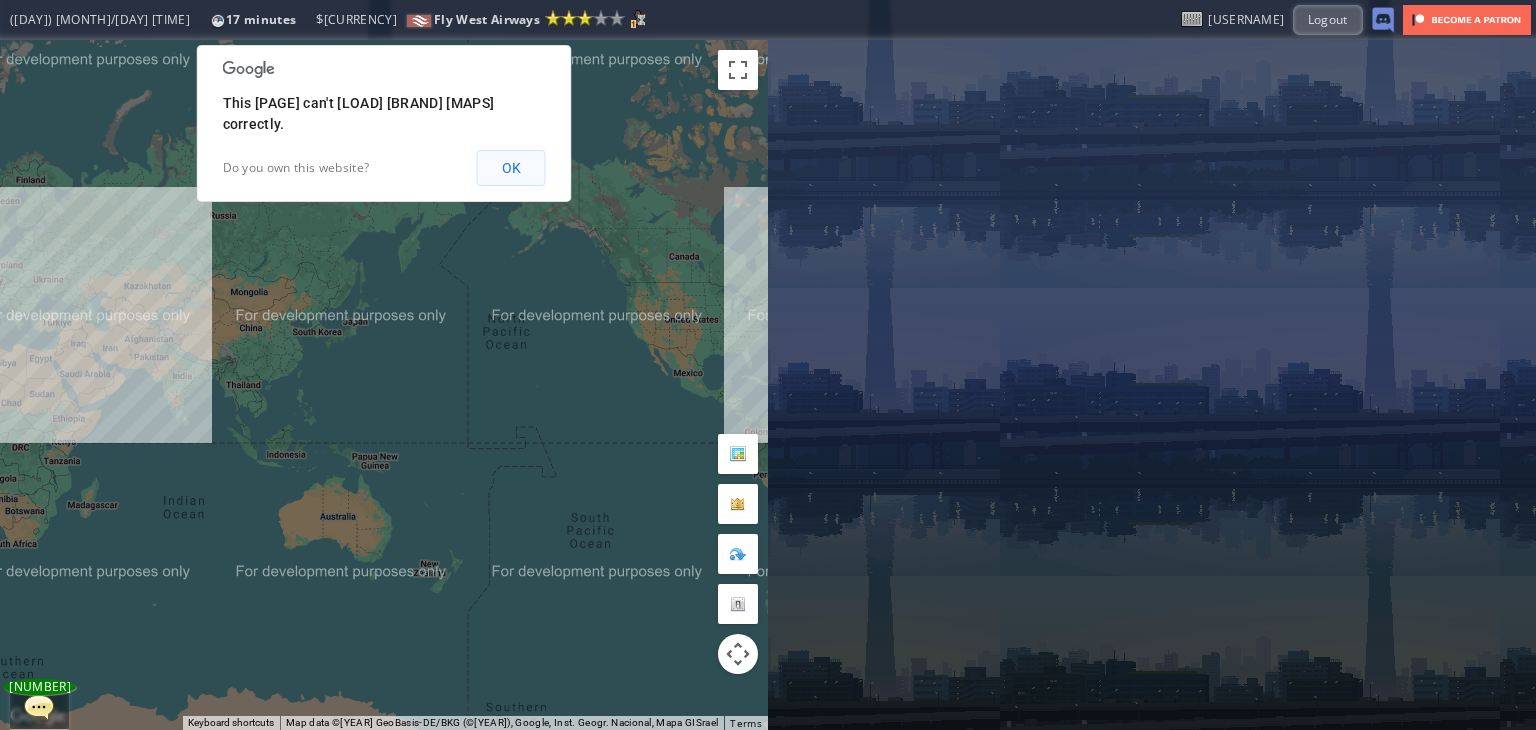 click on "OK" at bounding box center [511, 168] 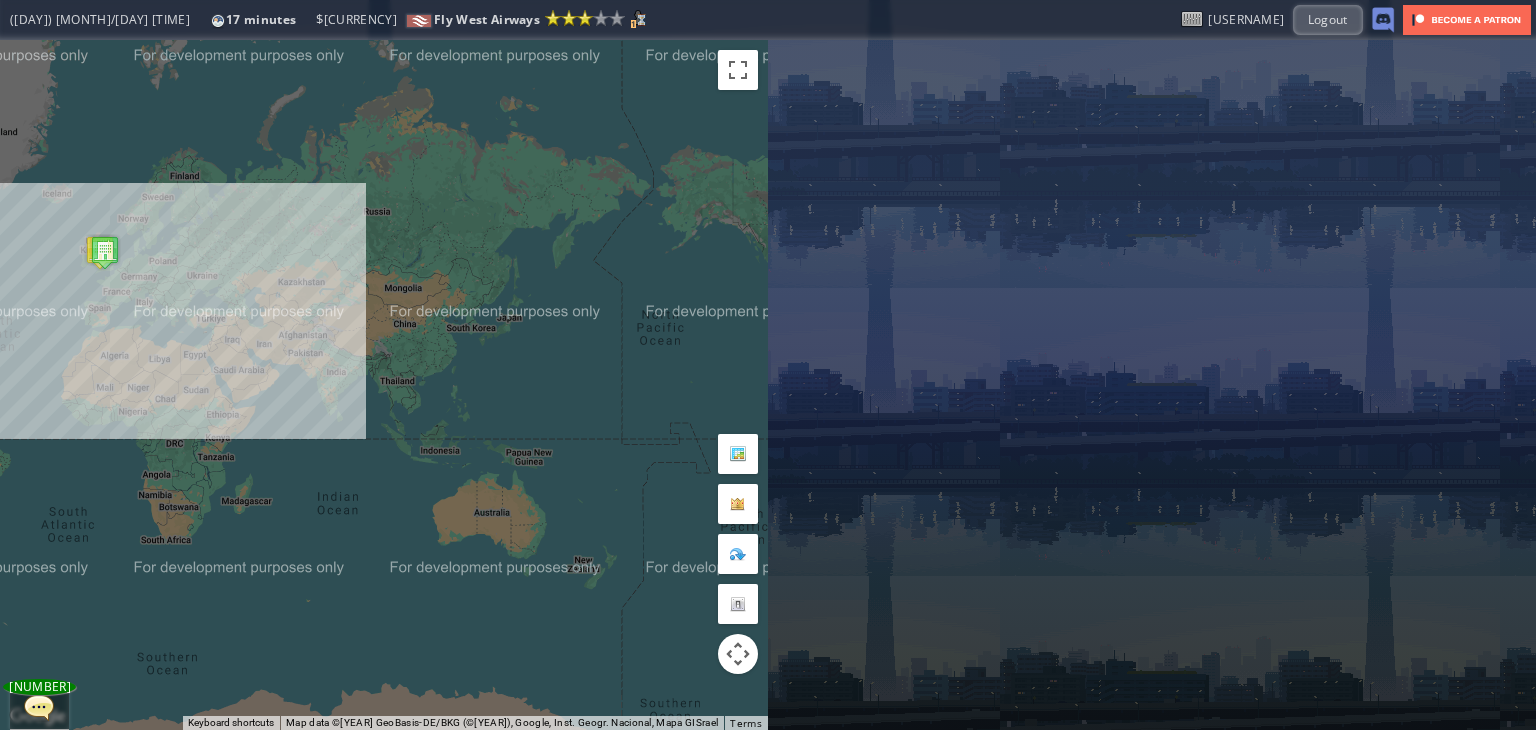 drag, startPoint x: 267, startPoint y: 337, endPoint x: 470, endPoint y: 301, distance: 206.1674 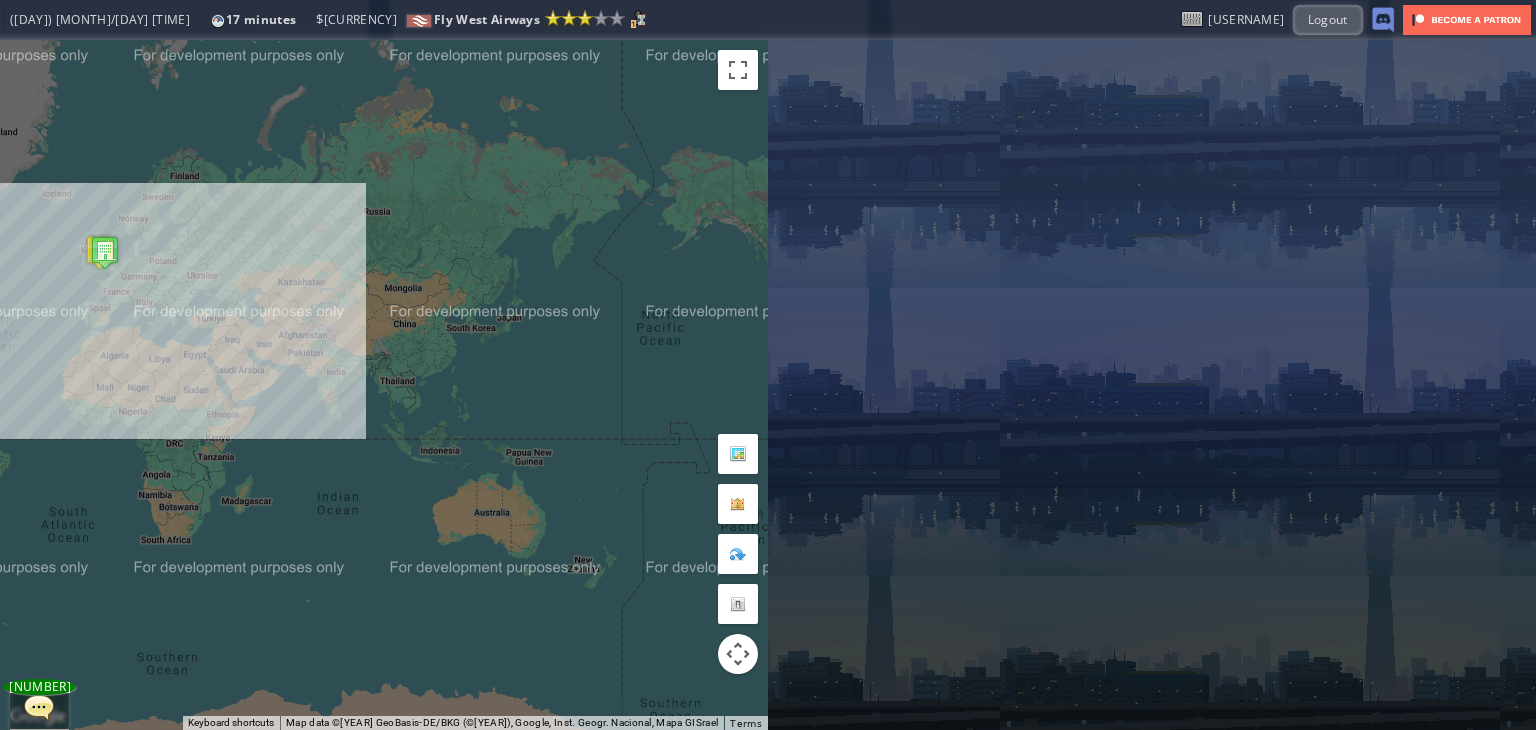 click on "To navigate, press the arrow keys." at bounding box center (384, 385) 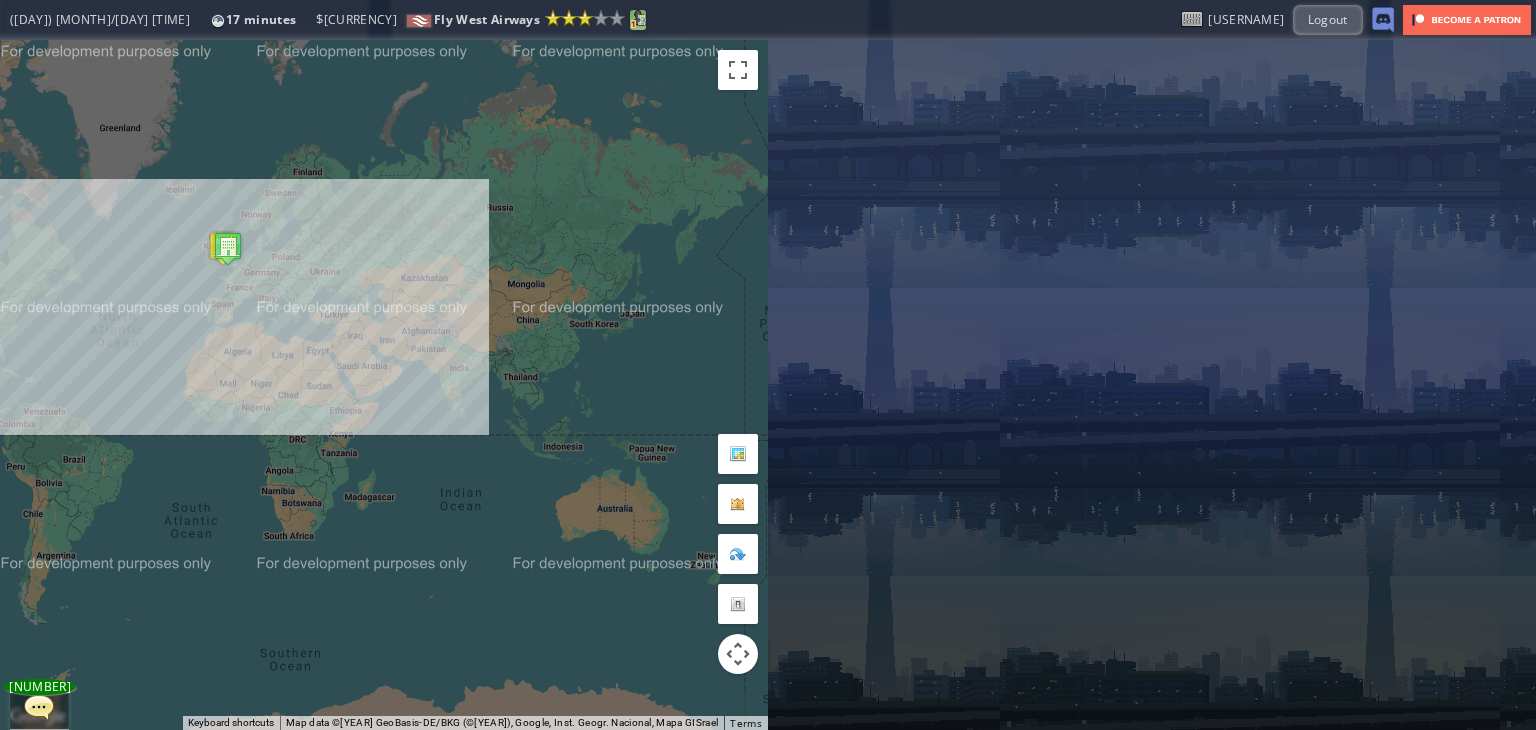 click at bounding box center [638, 18] 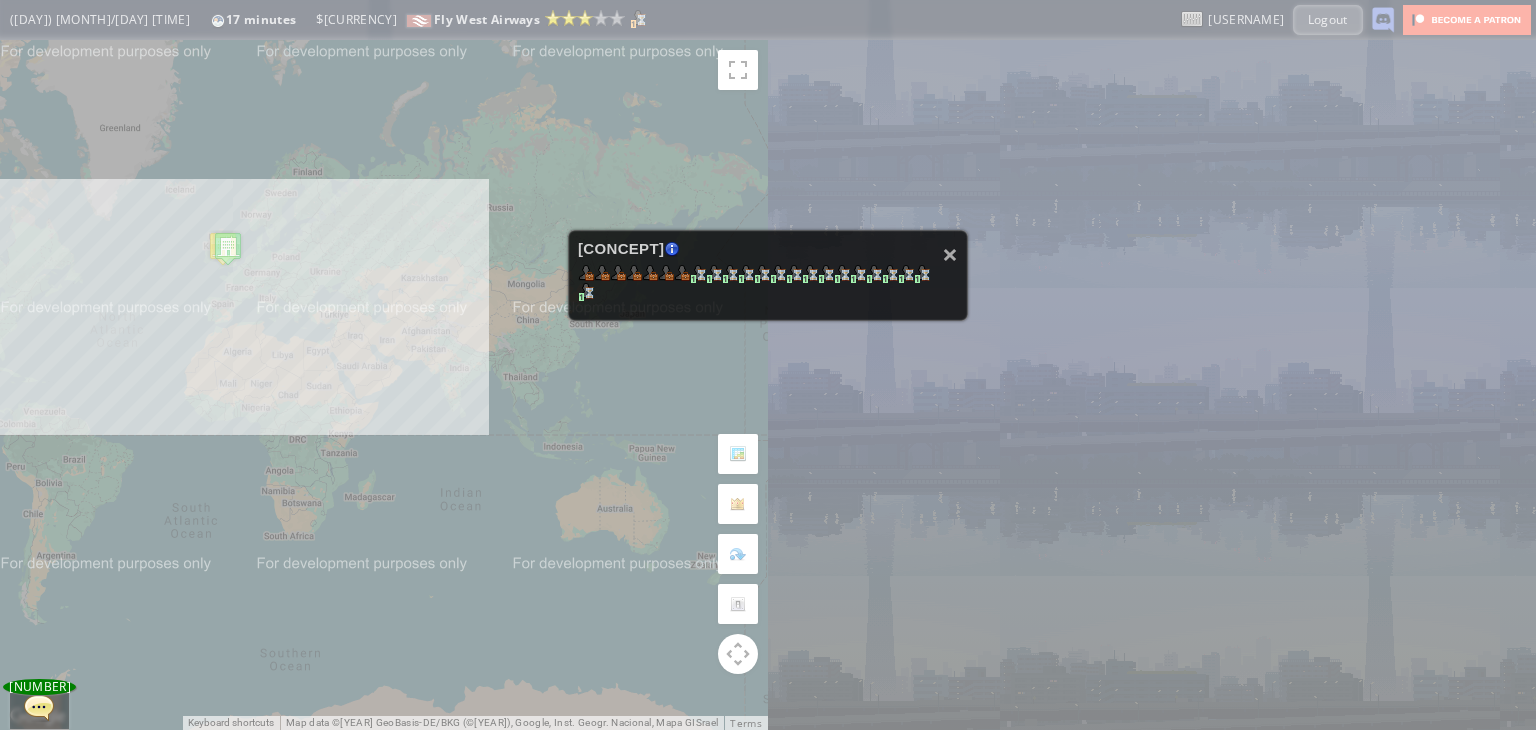 drag, startPoint x: 948, startPoint y: 258, endPoint x: 926, endPoint y: 250, distance: 23.409399 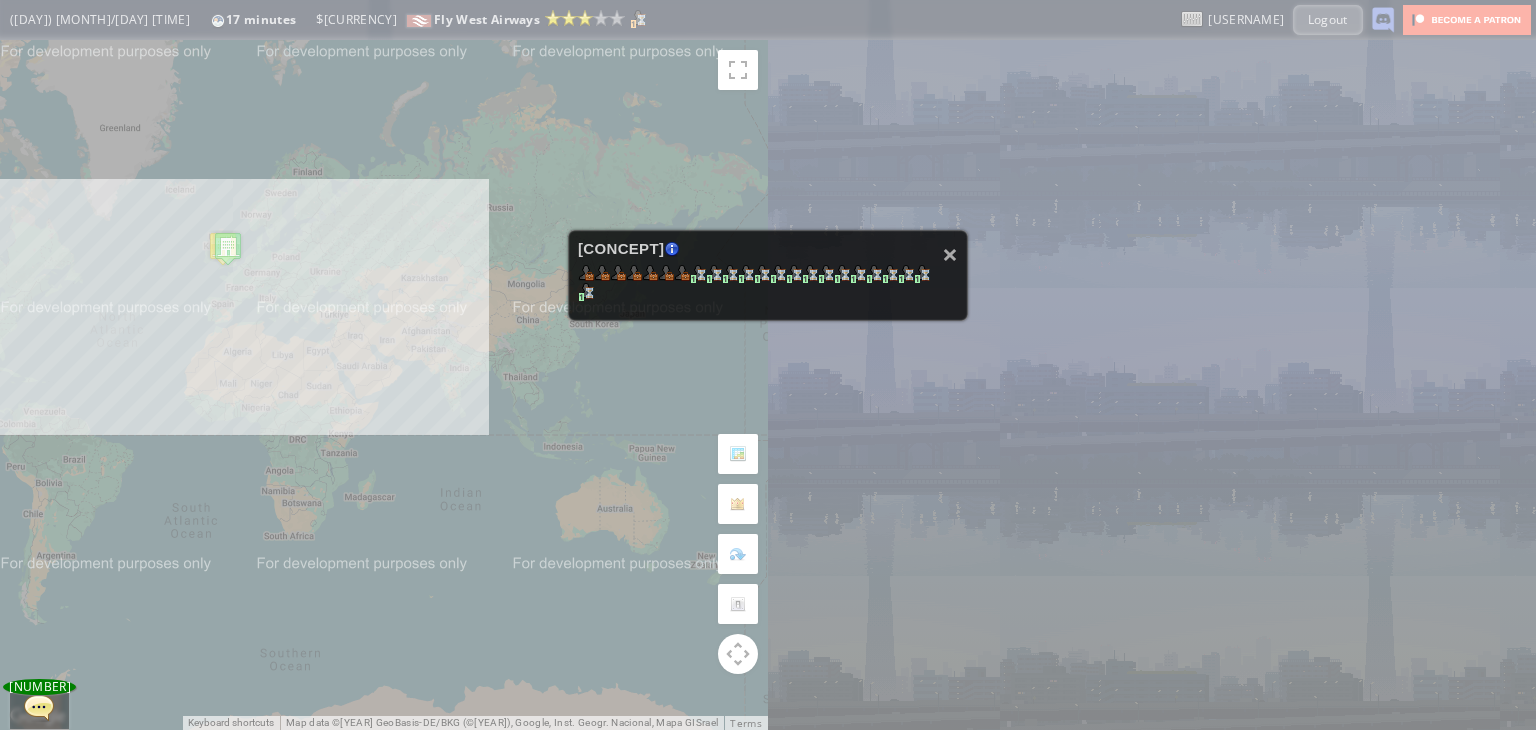 click on "×" at bounding box center [950, 254] 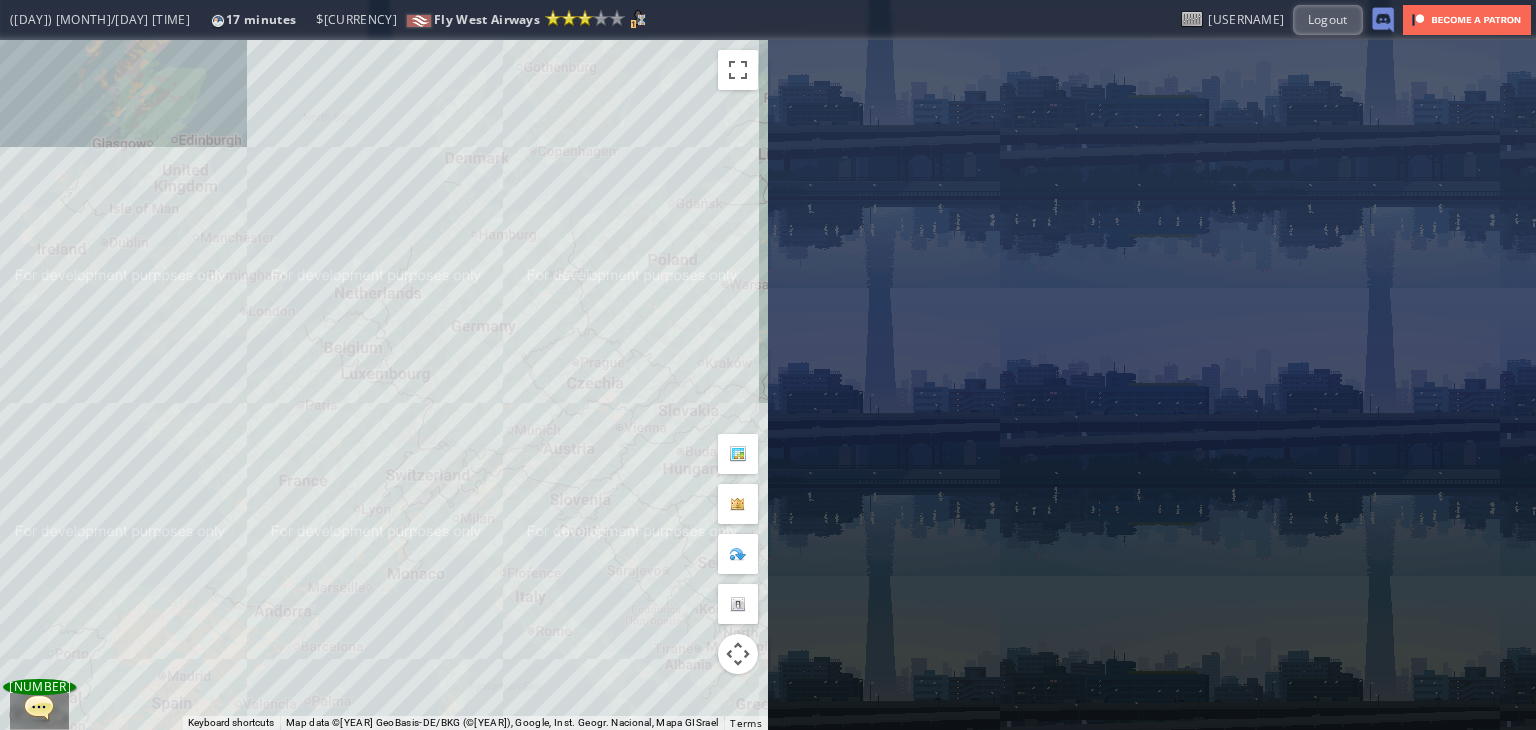 drag, startPoint x: 610, startPoint y: 227, endPoint x: 597, endPoint y: 233, distance: 14.3178215 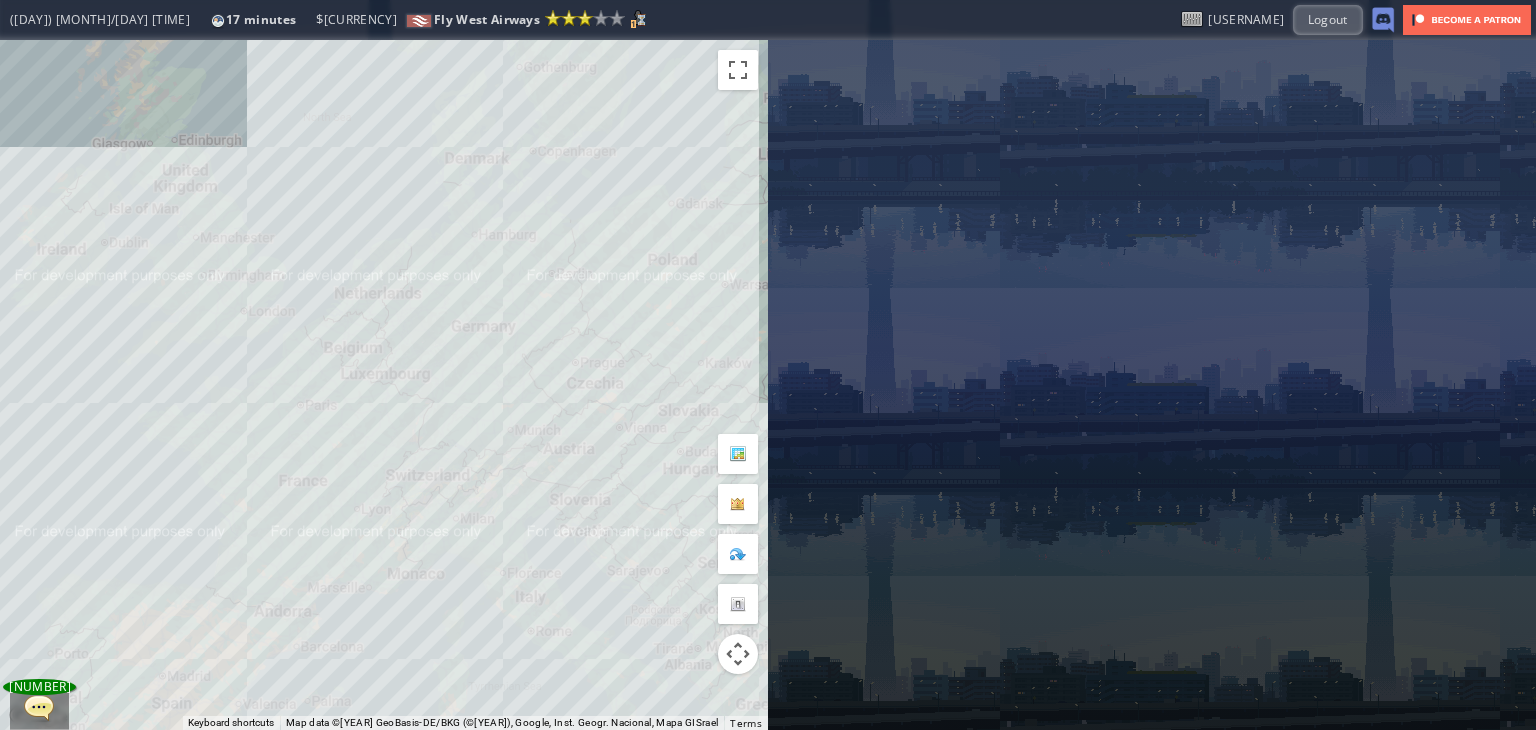 click on "To navigate, press the arrow keys." at bounding box center [384, 385] 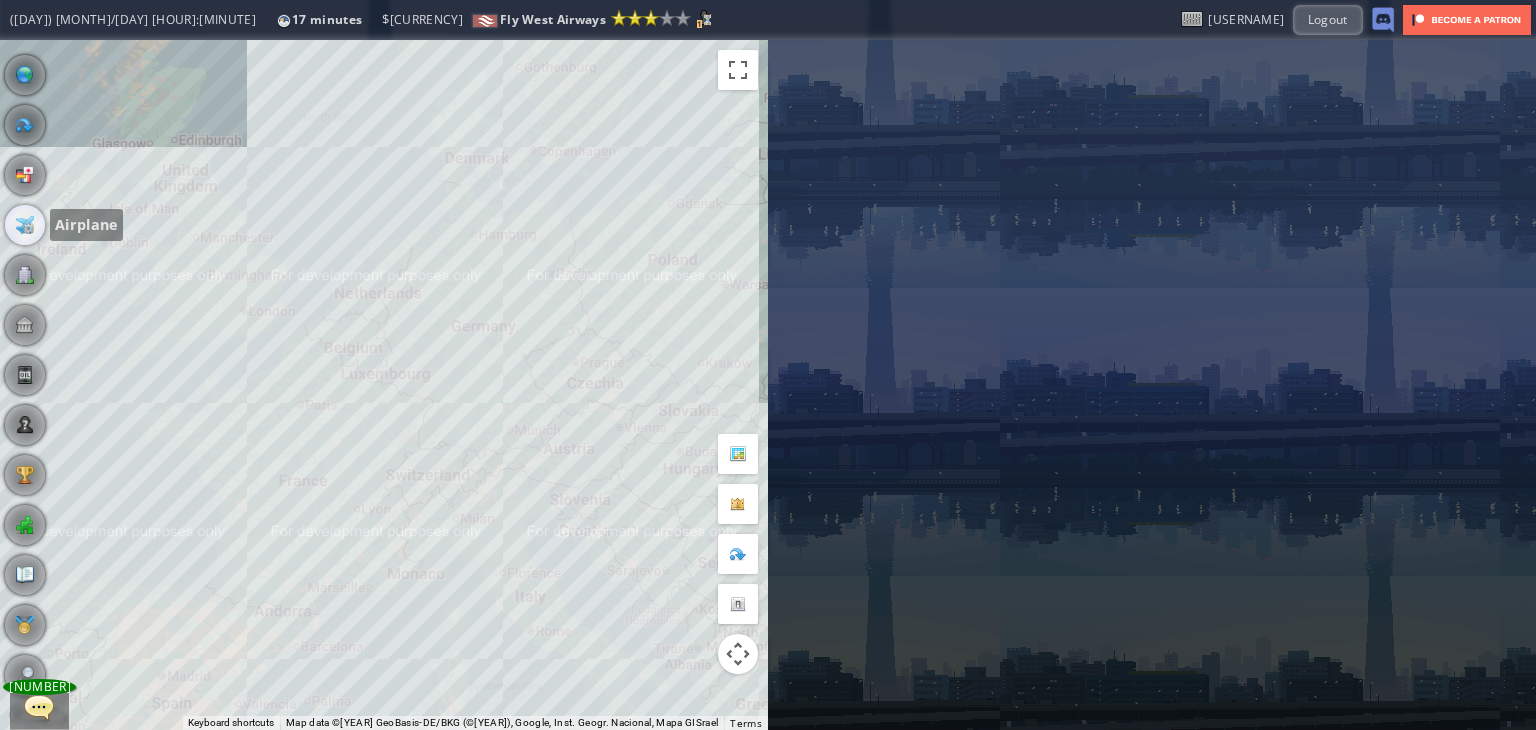 click at bounding box center [25, 225] 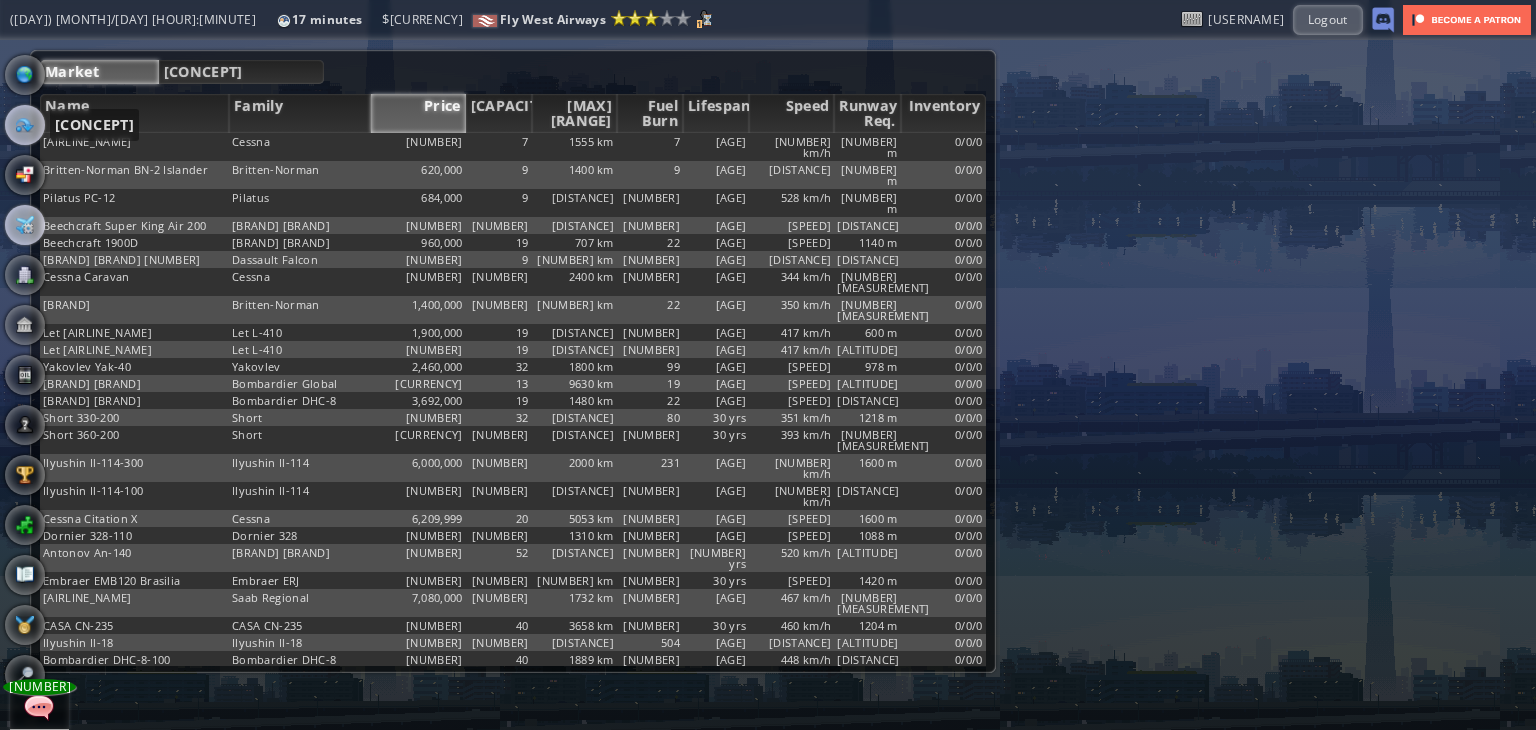 click at bounding box center [25, 125] 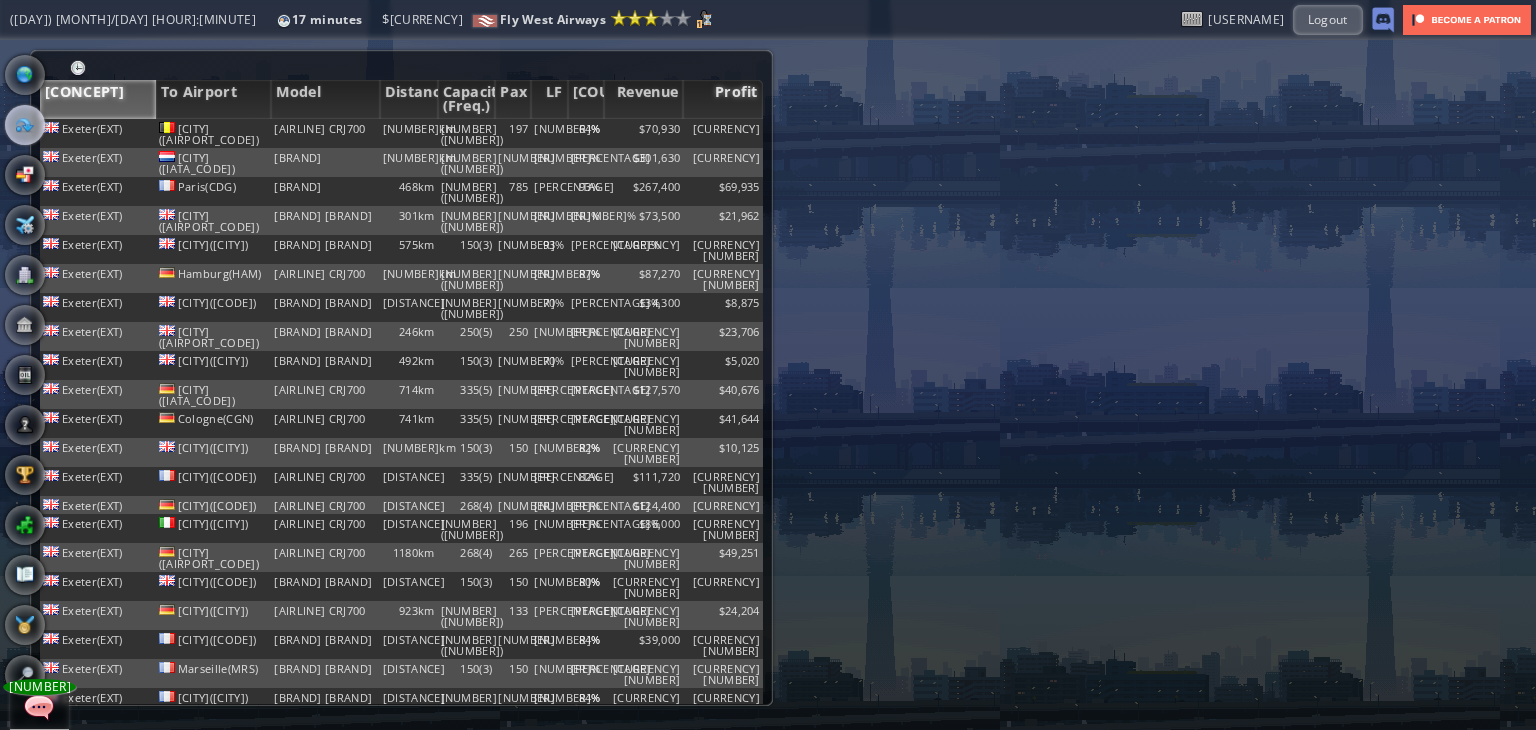 click on "Profit" at bounding box center (723, 99) 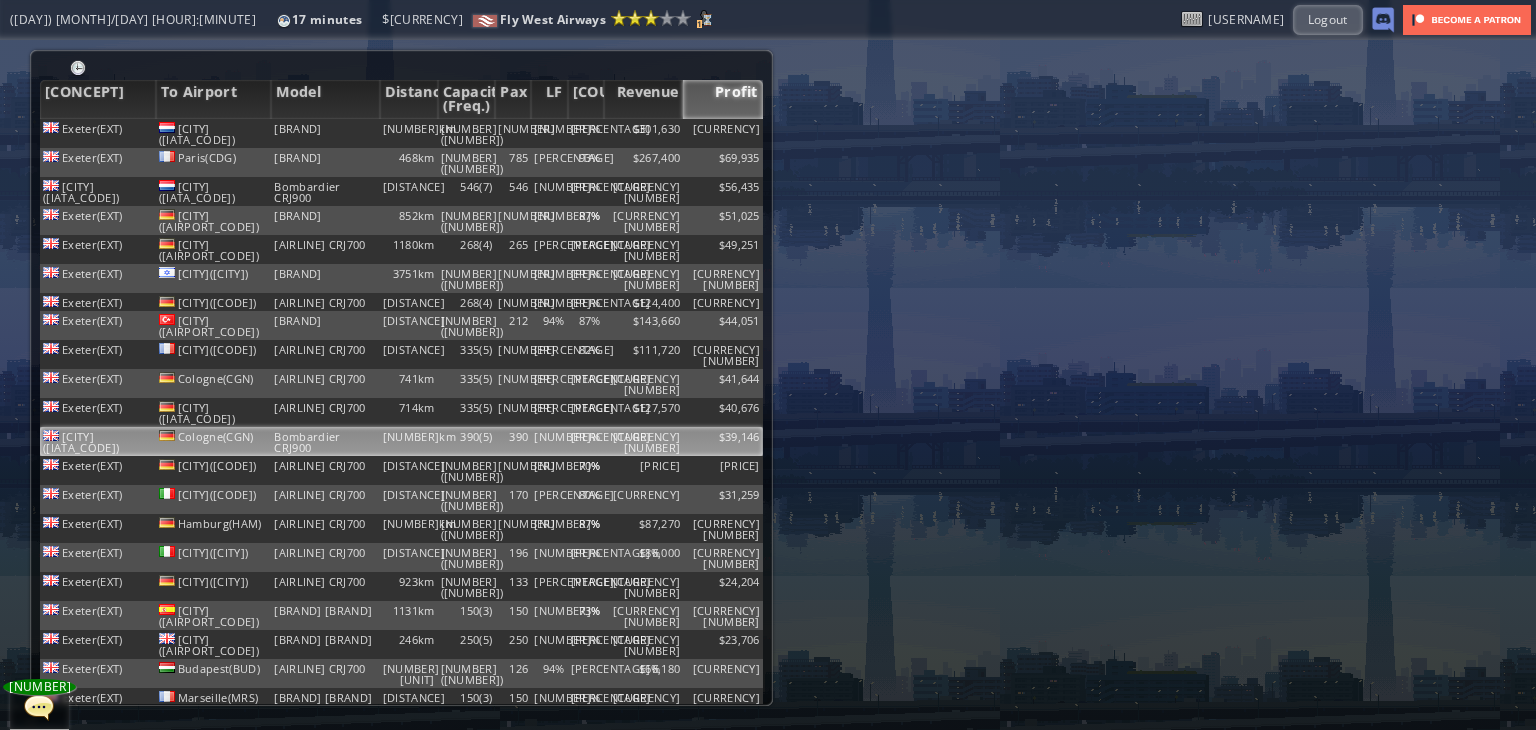 click on "$39,146" at bounding box center (723, 133) 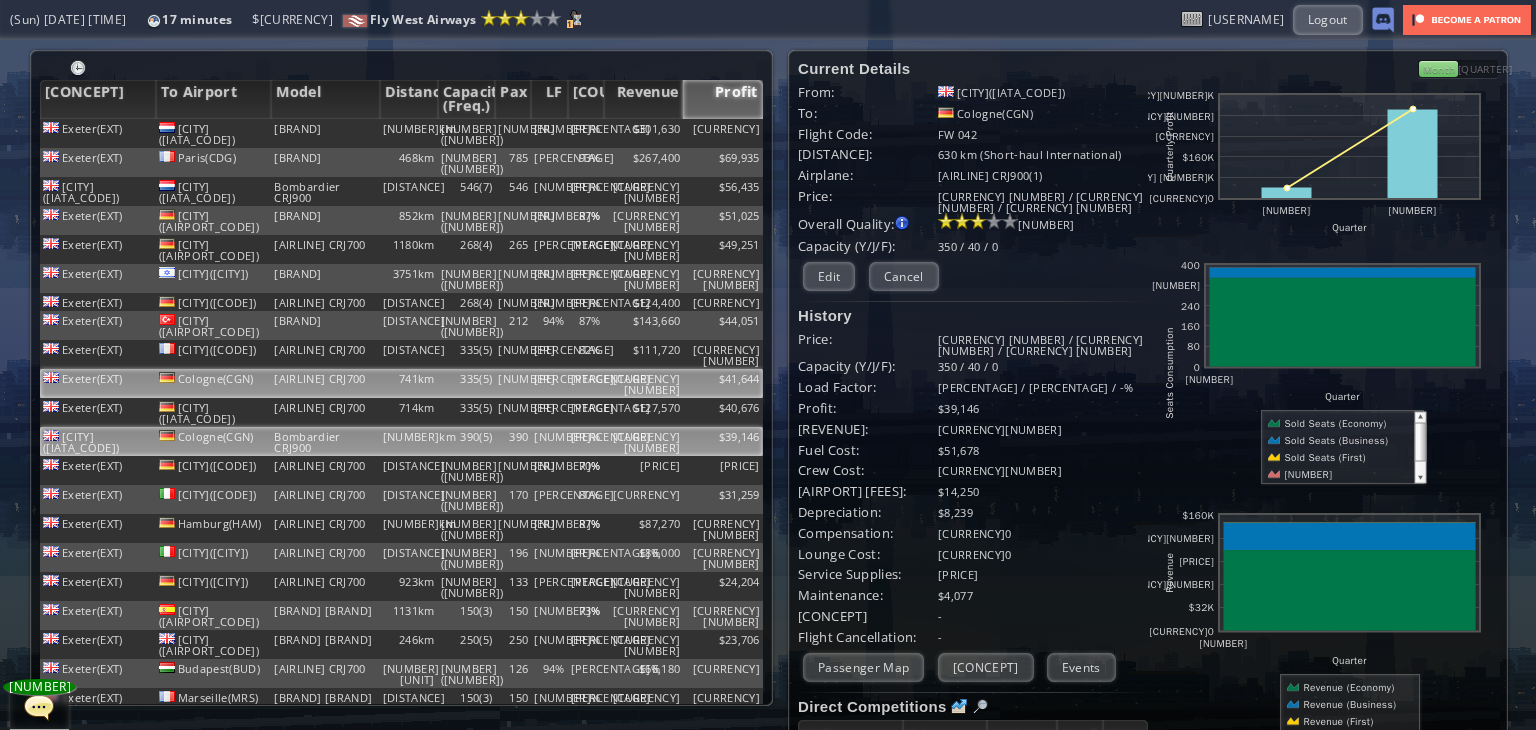 click on "$41,644" at bounding box center [723, 133] 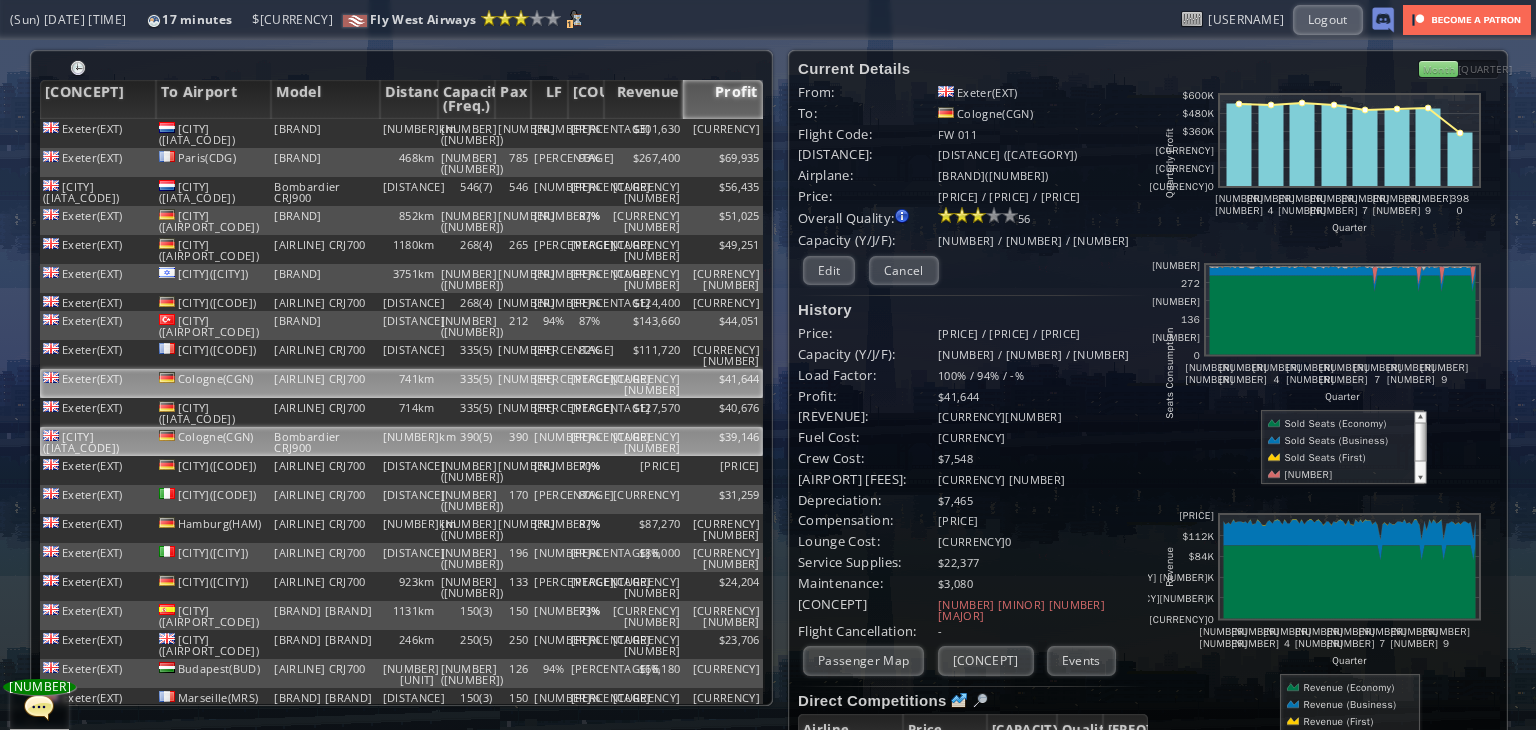 click on "$39,146" at bounding box center [723, 133] 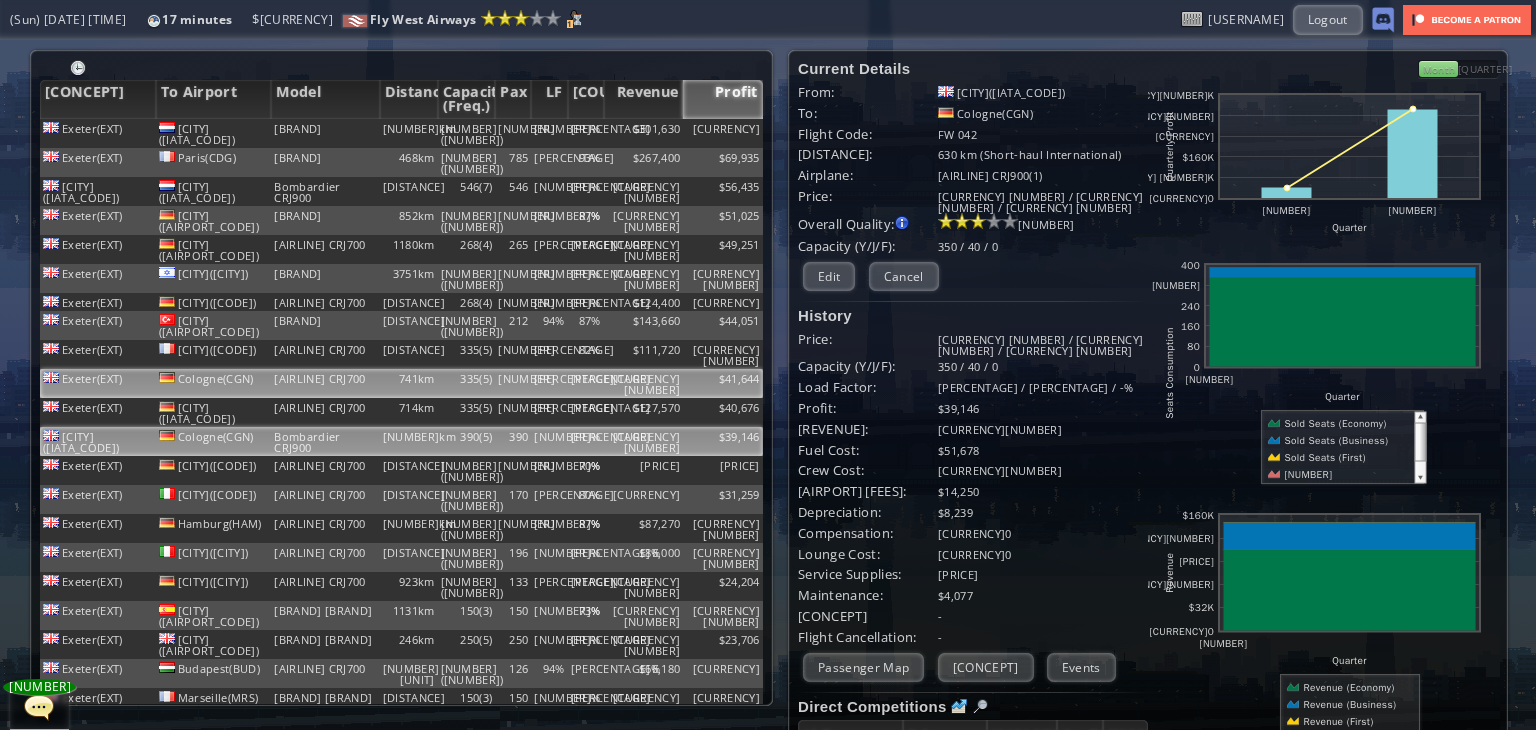 click on "$41,644" at bounding box center [723, 133] 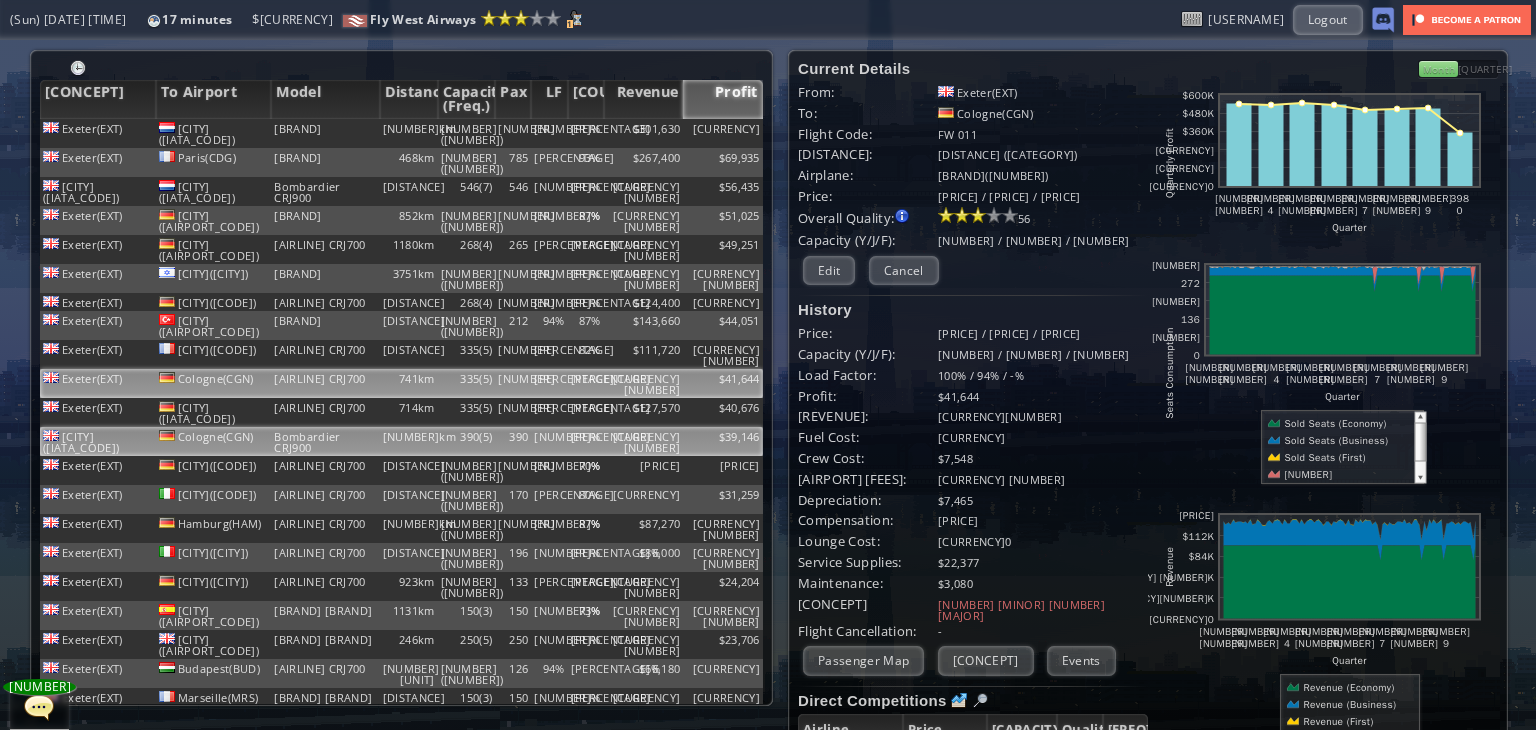 click on "$39,146" at bounding box center (723, 133) 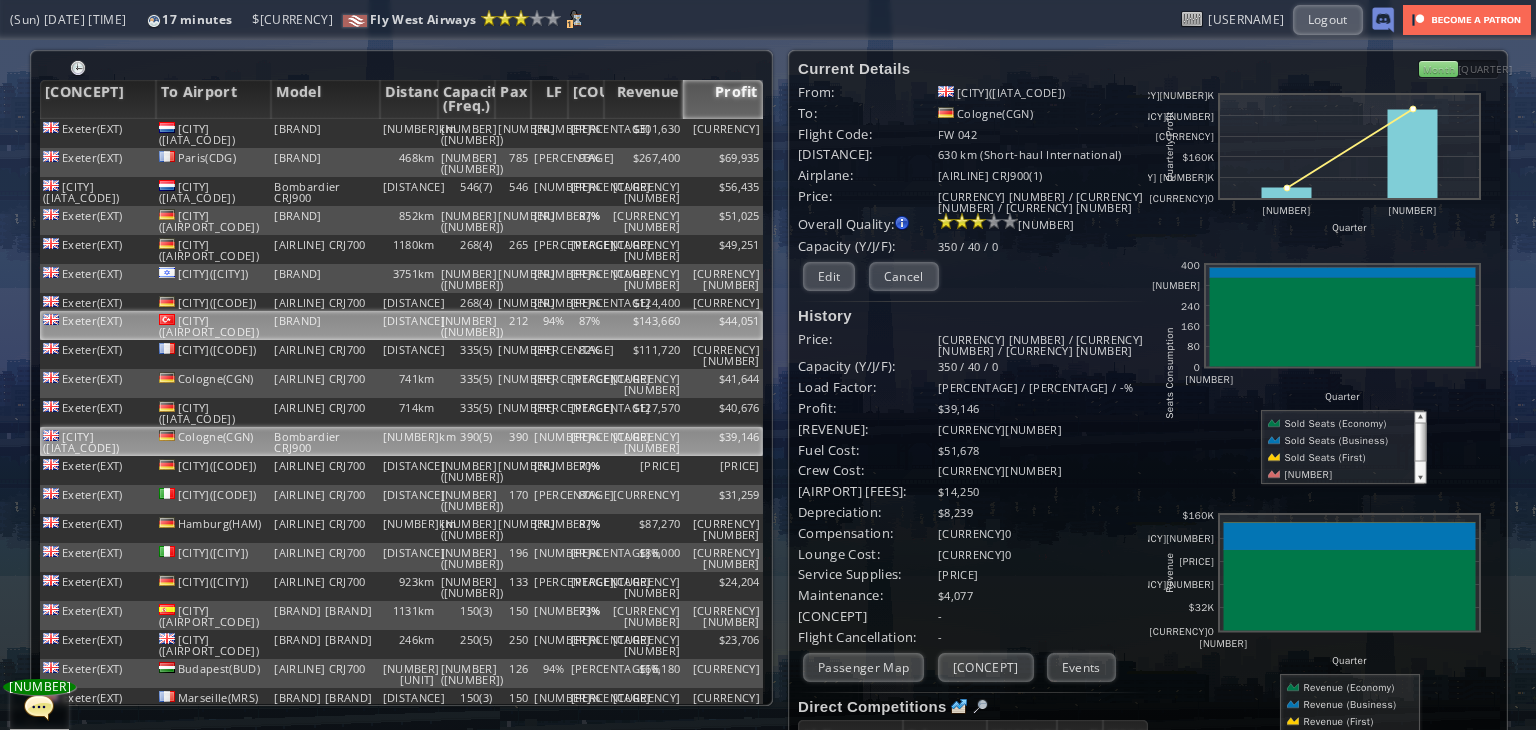 click on "87%" at bounding box center [586, 133] 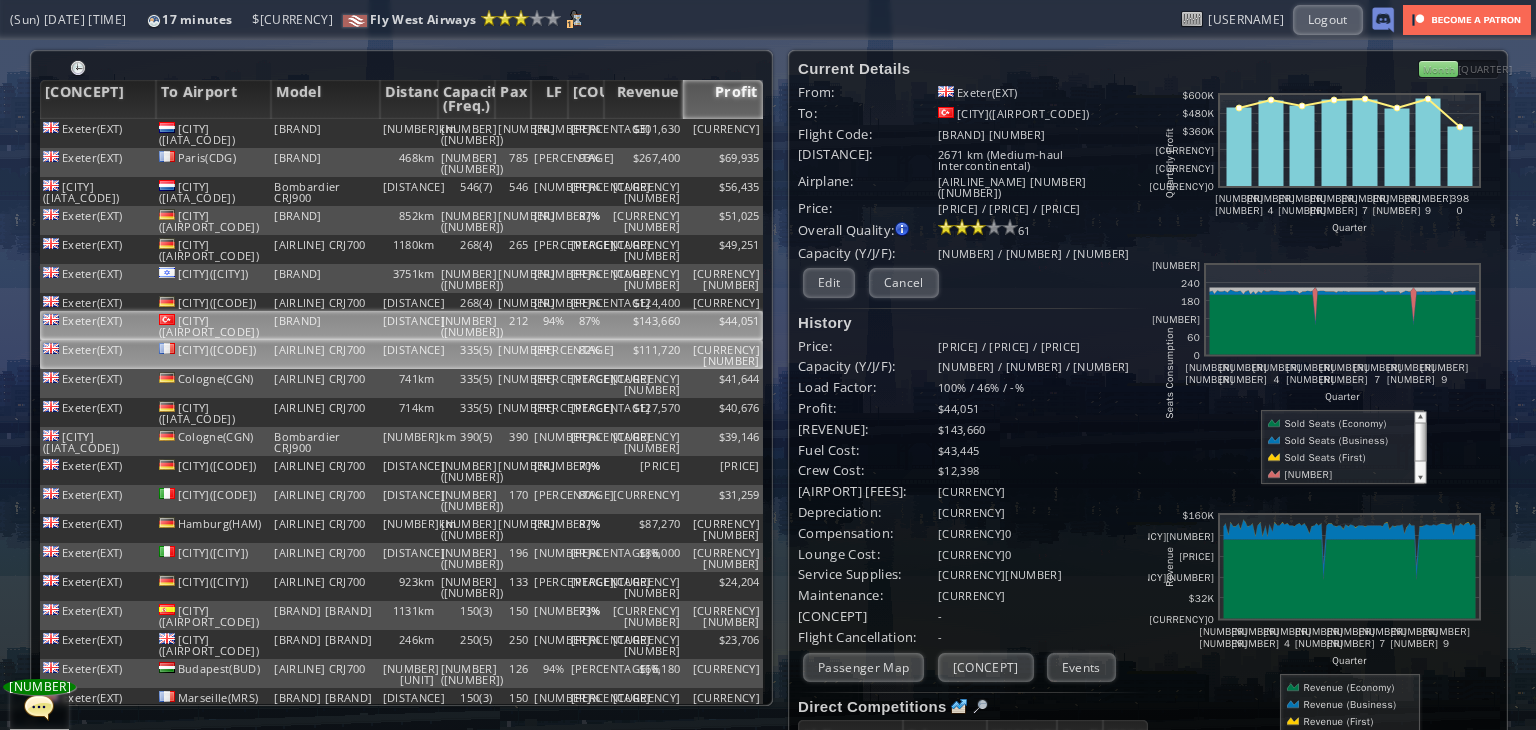 click on "[PERCENTAGE]" at bounding box center [549, 133] 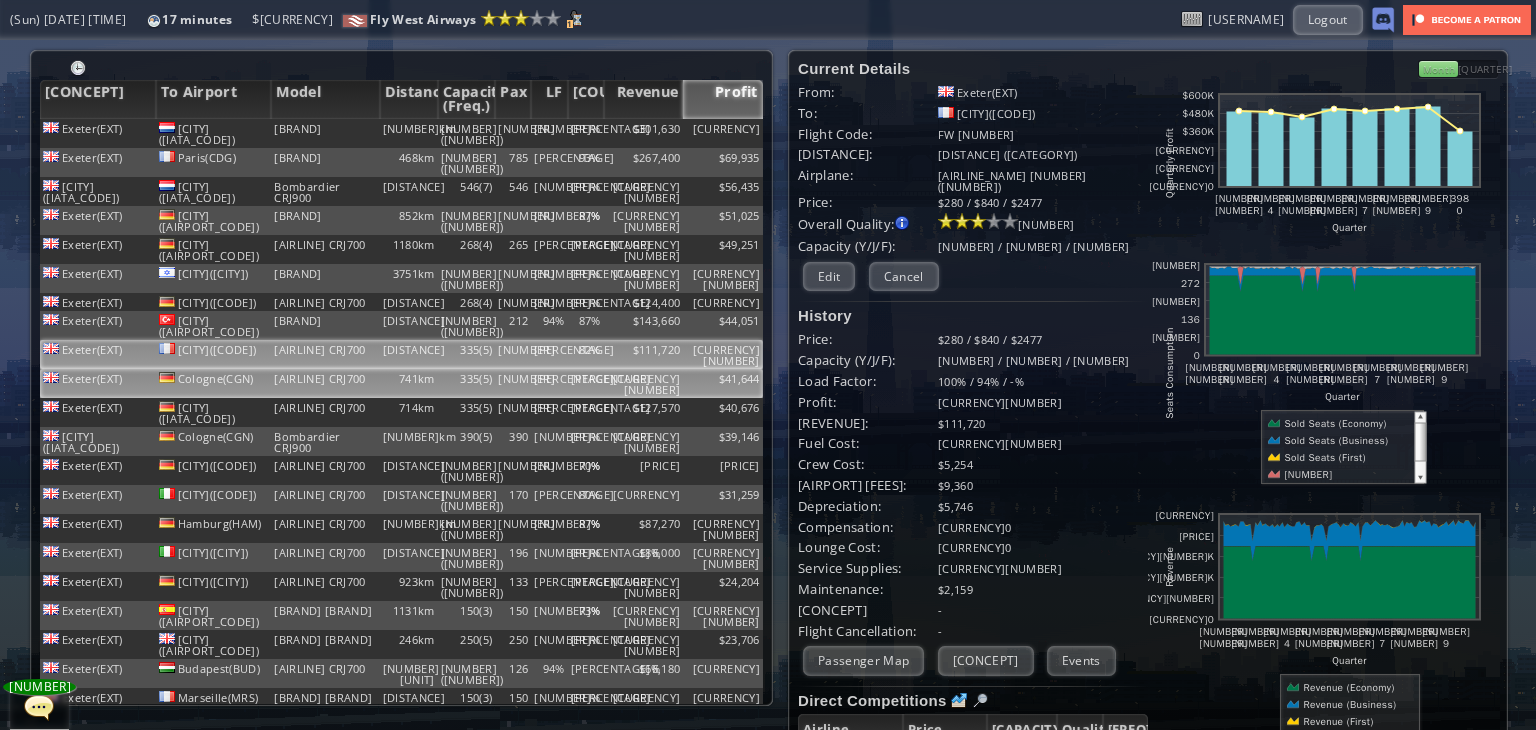 click on "[PERCENTAGE]" at bounding box center (549, 133) 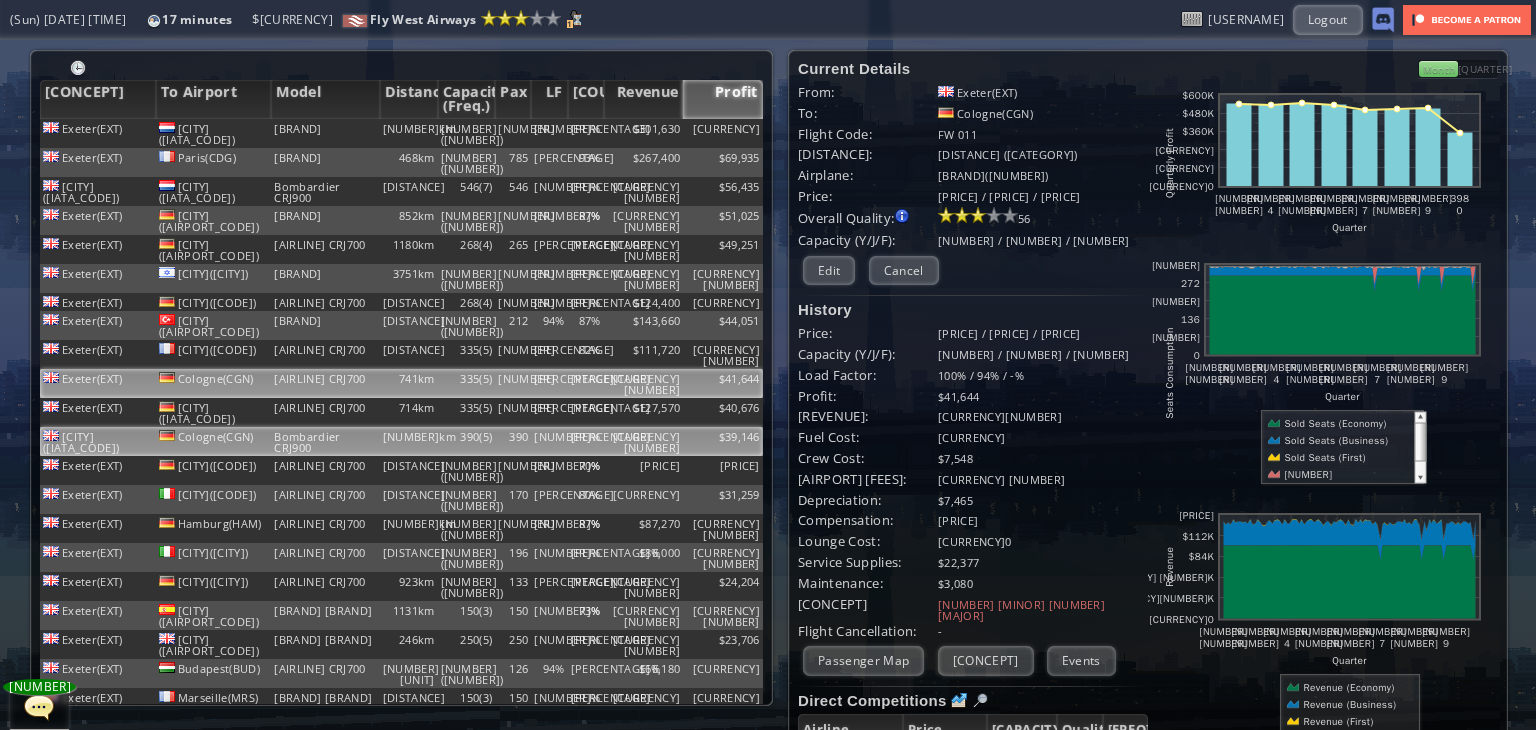 click on "390" at bounding box center (513, 133) 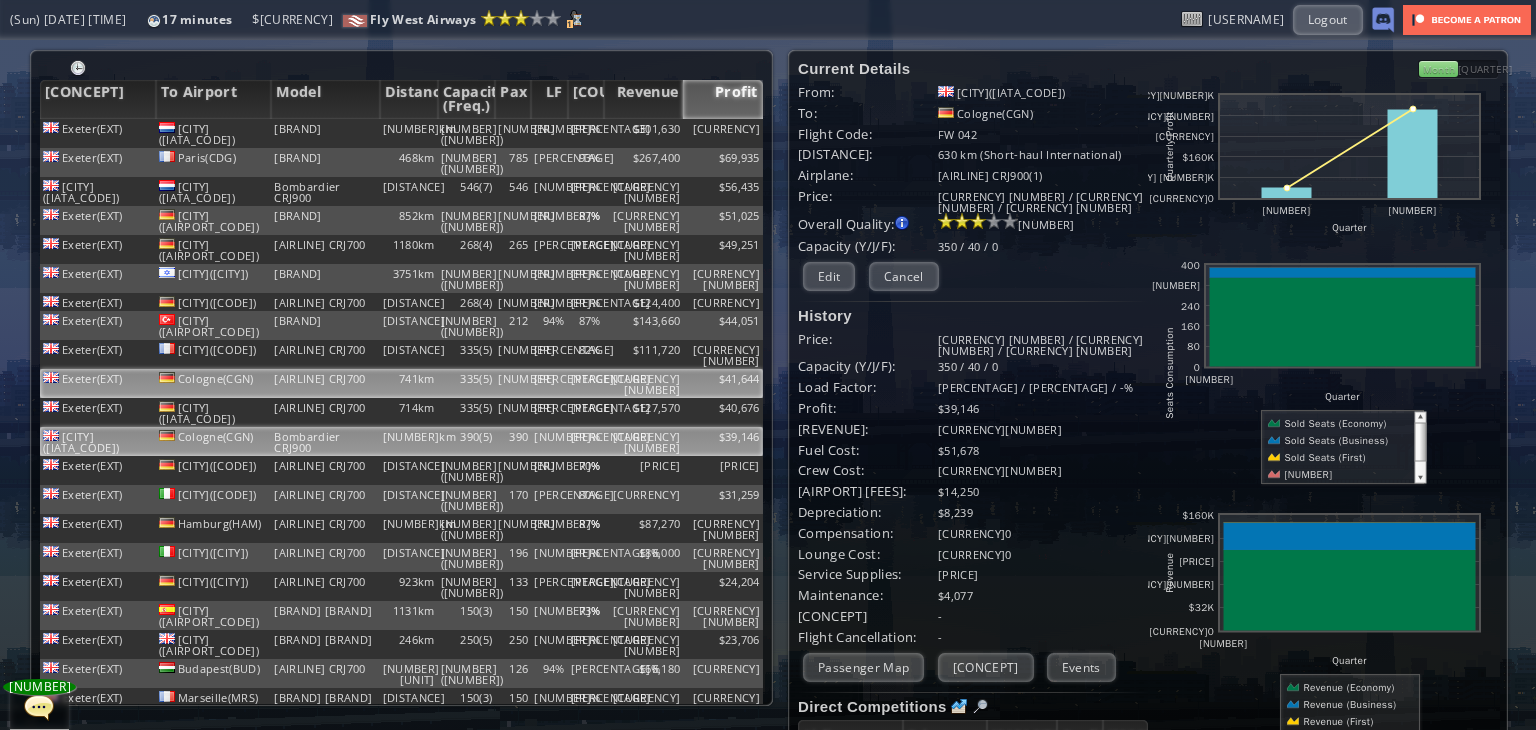 click on "[NUMBER]" at bounding box center [513, 133] 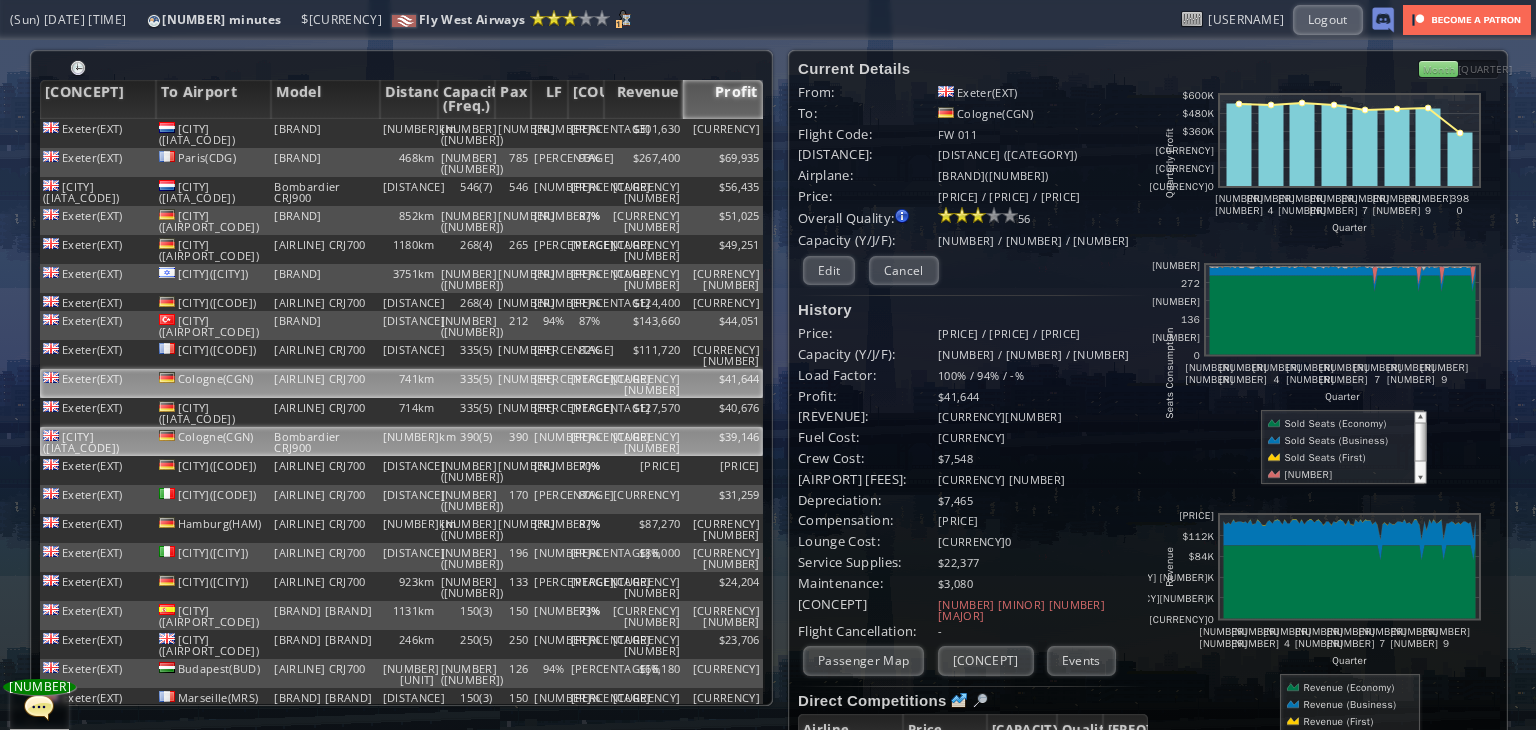 click on "390" at bounding box center (513, 133) 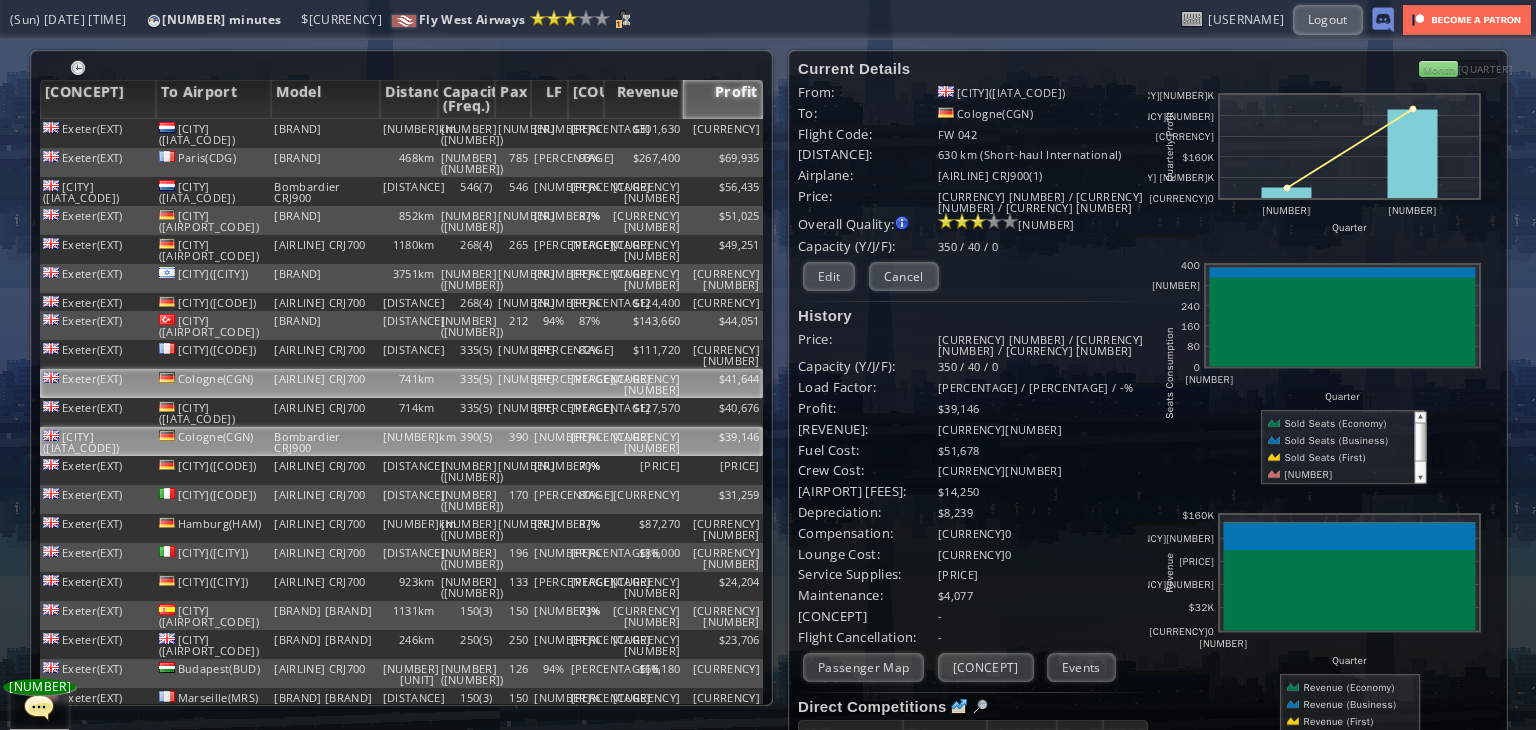 click on "[NUMBER]" at bounding box center (513, 133) 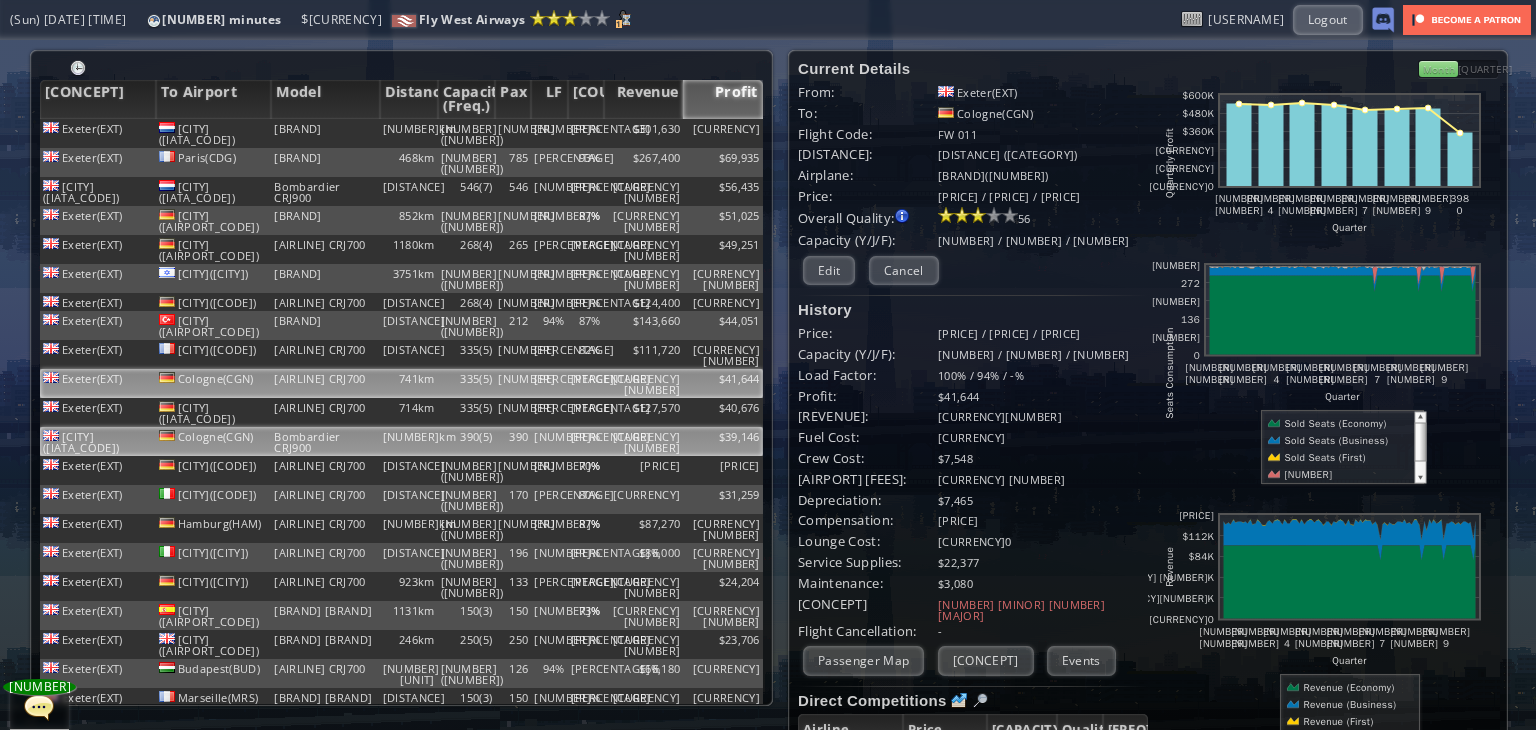 click on "390" at bounding box center (513, 133) 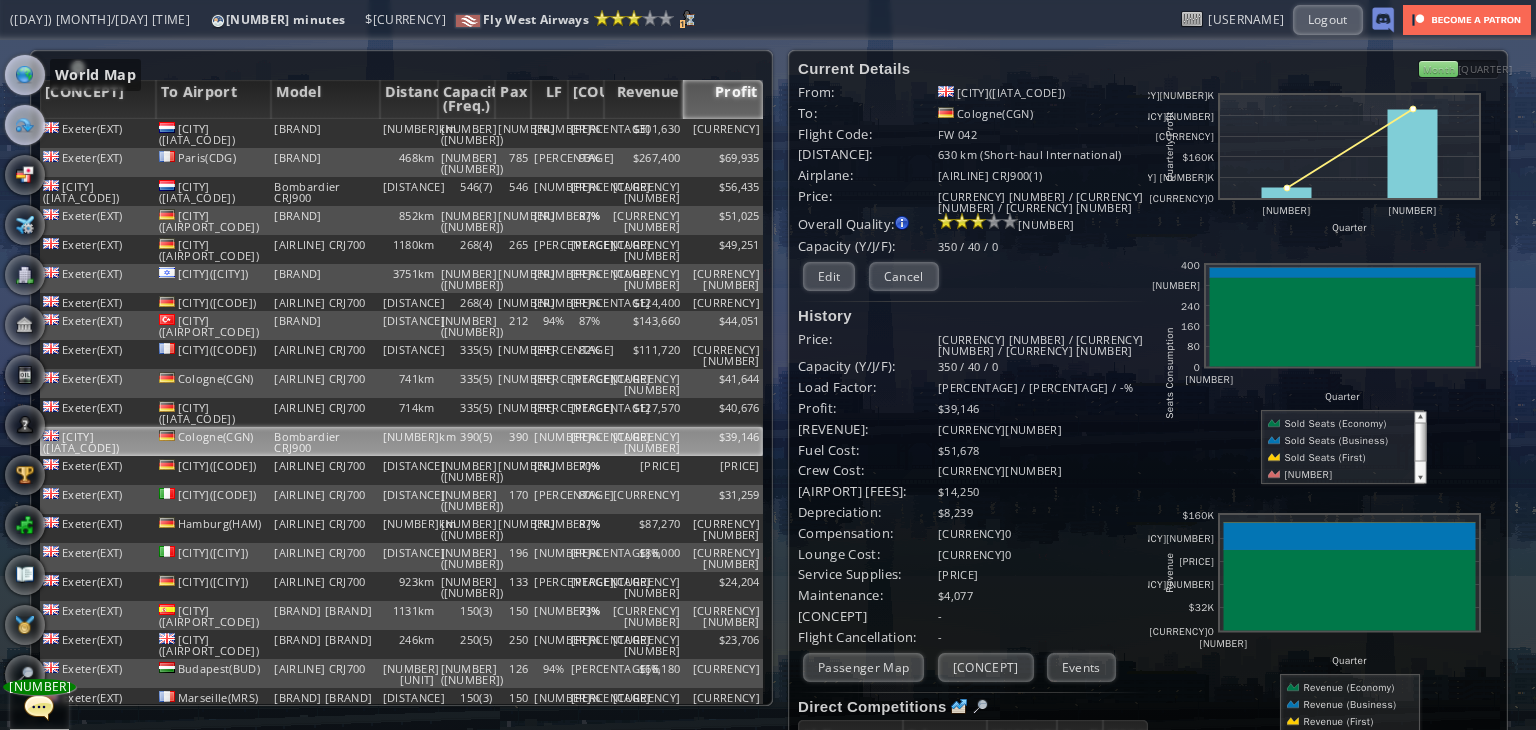 click at bounding box center (25, 75) 